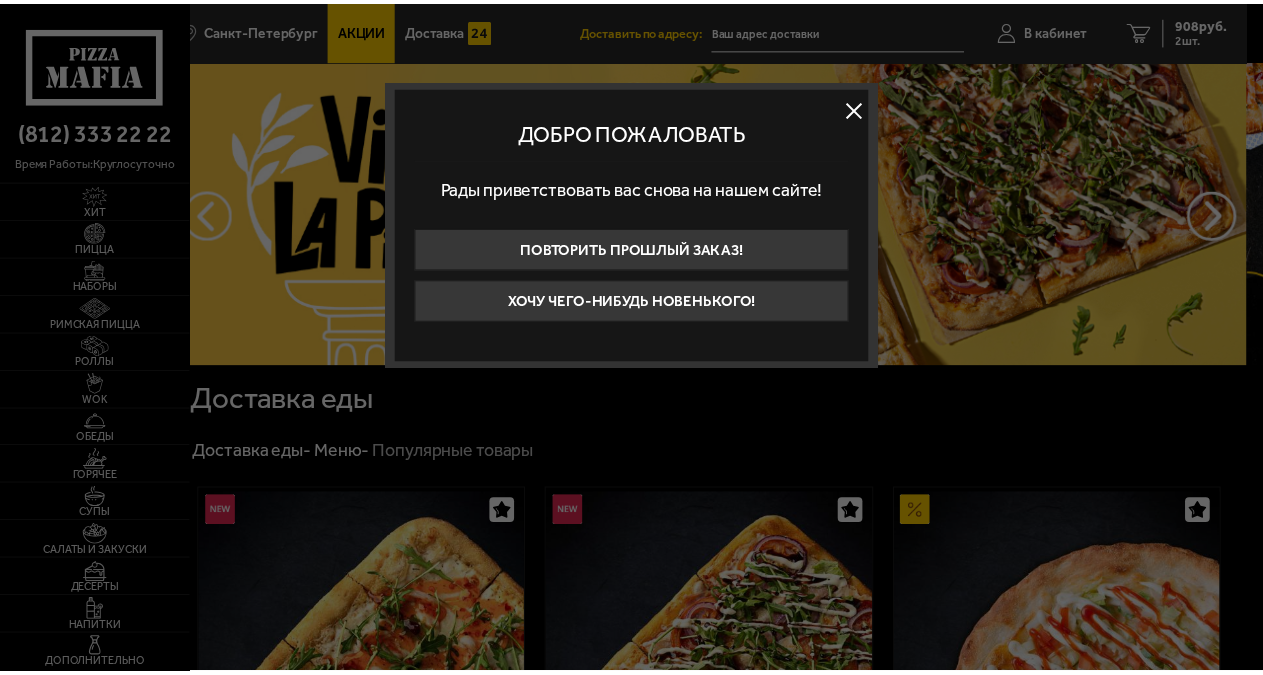 scroll, scrollTop: 0, scrollLeft: 0, axis: both 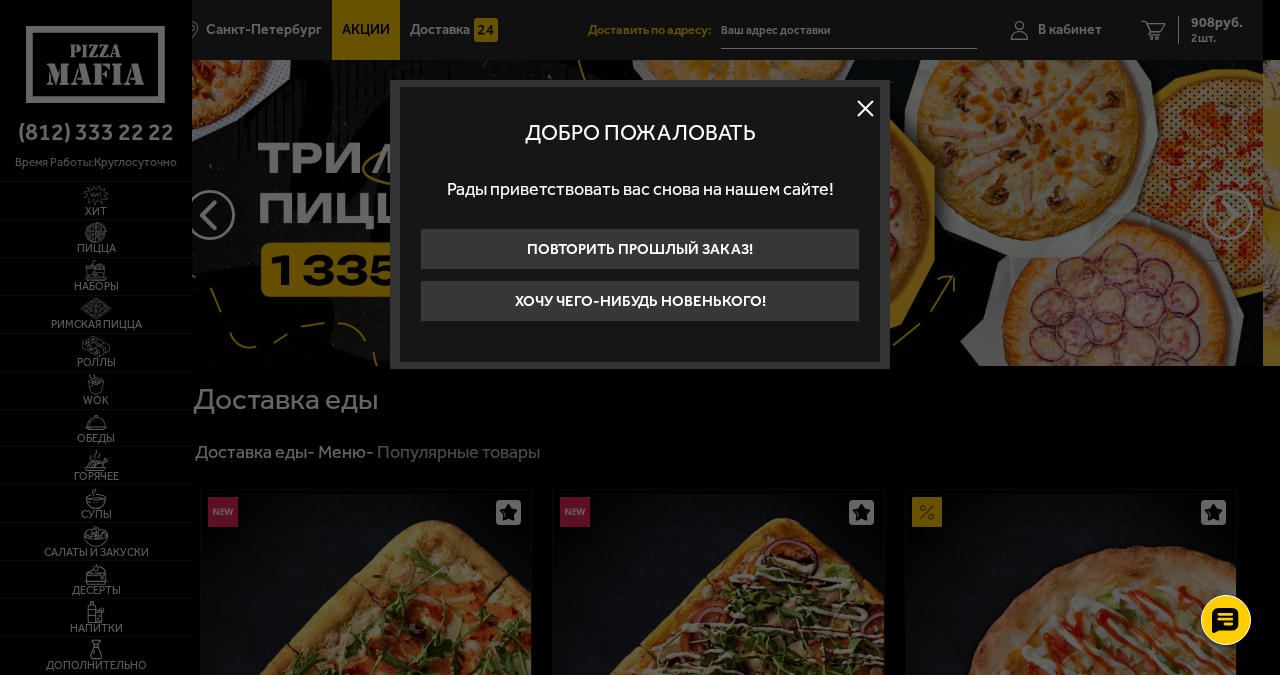 click at bounding box center [865, 108] 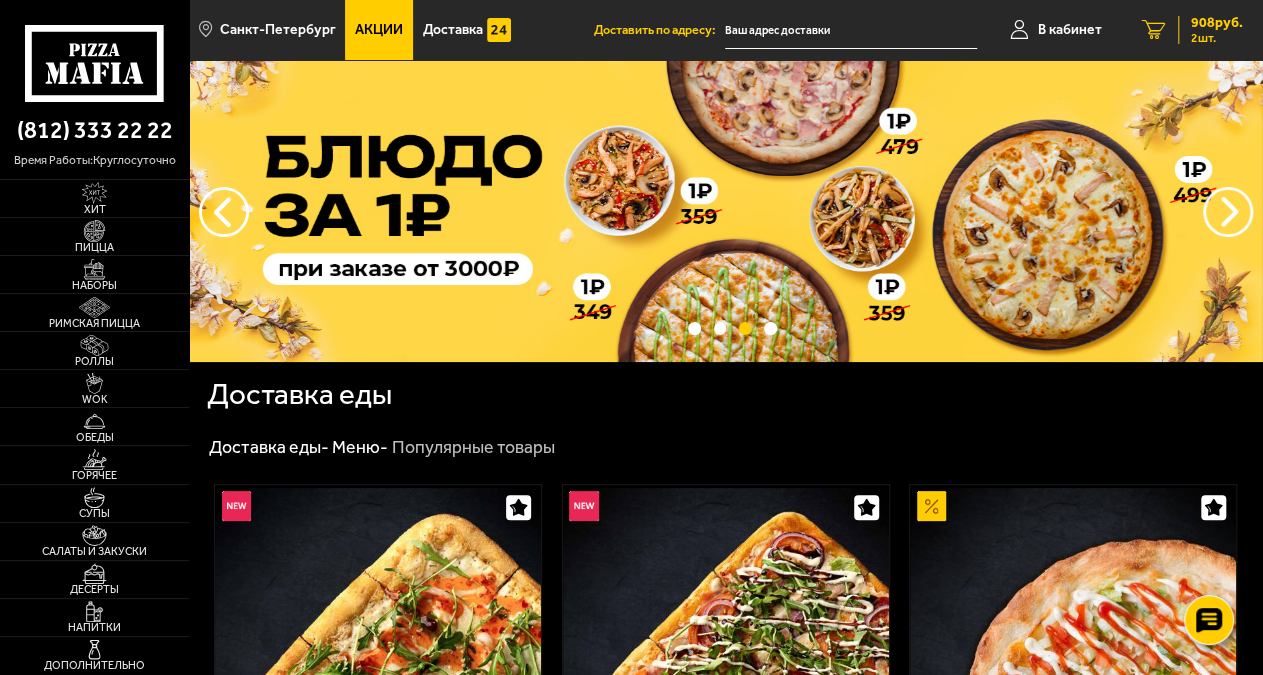 click on "2" at bounding box center (1154, 30) 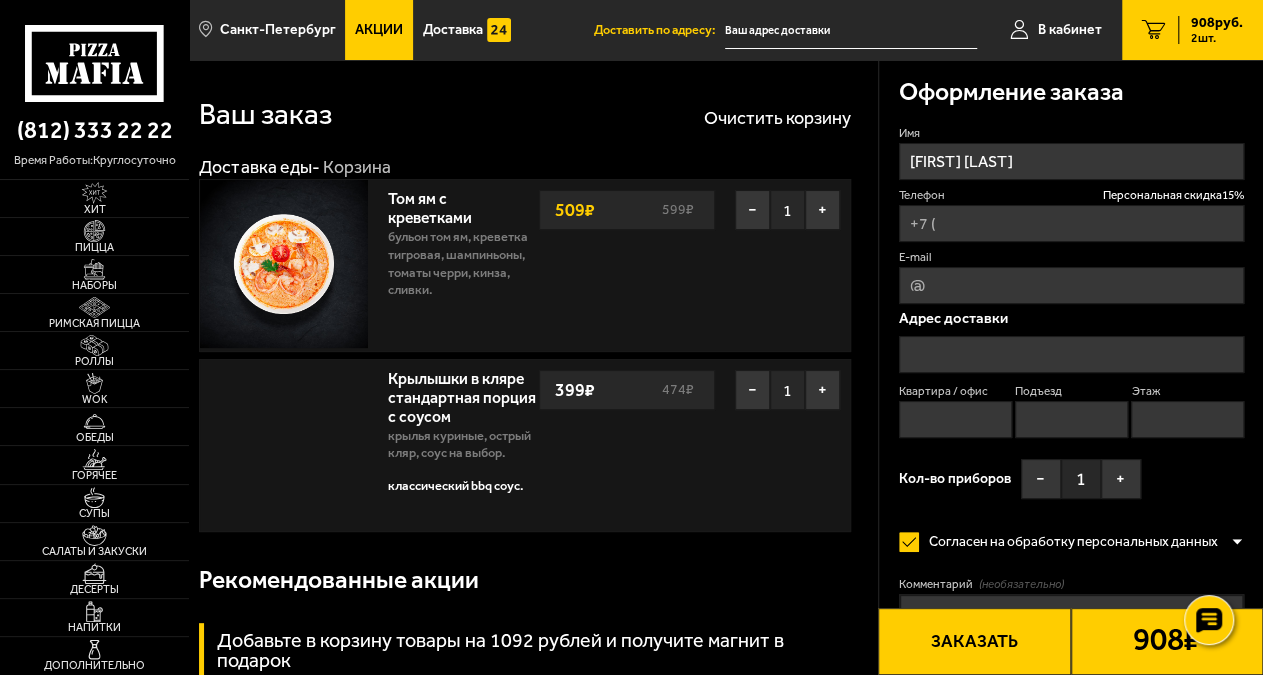 type on "+7 (555) 555-55-85" 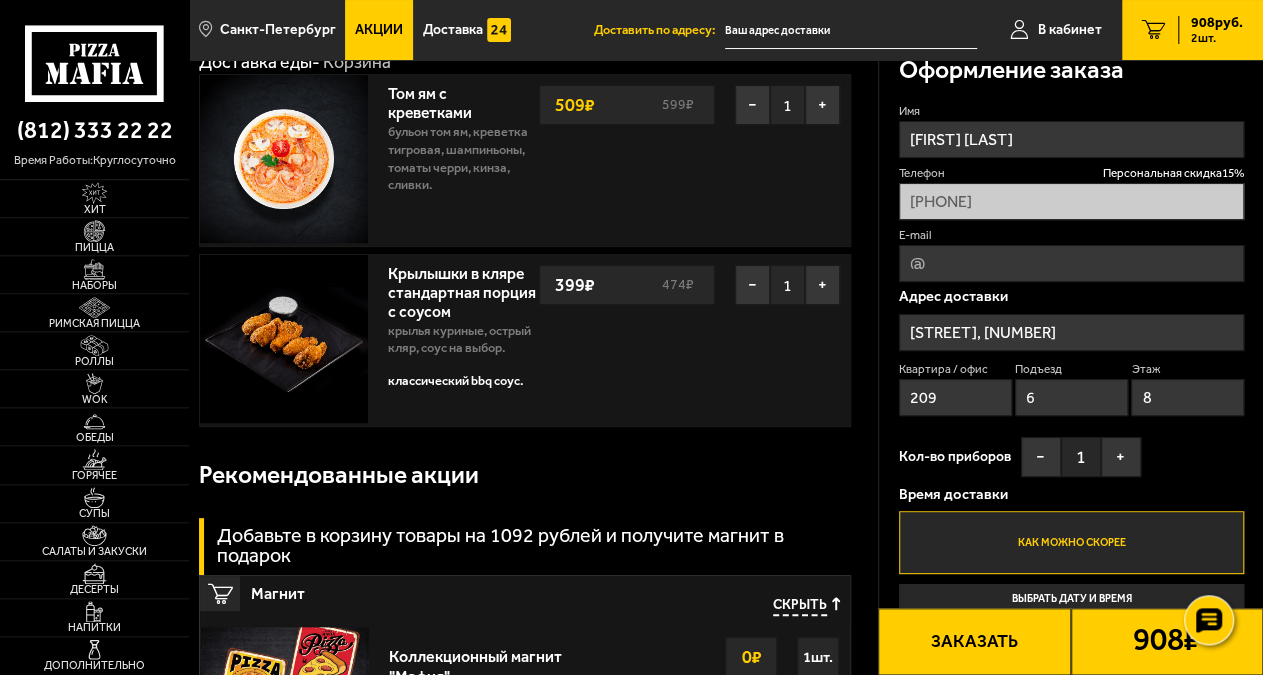 scroll, scrollTop: 104, scrollLeft: 0, axis: vertical 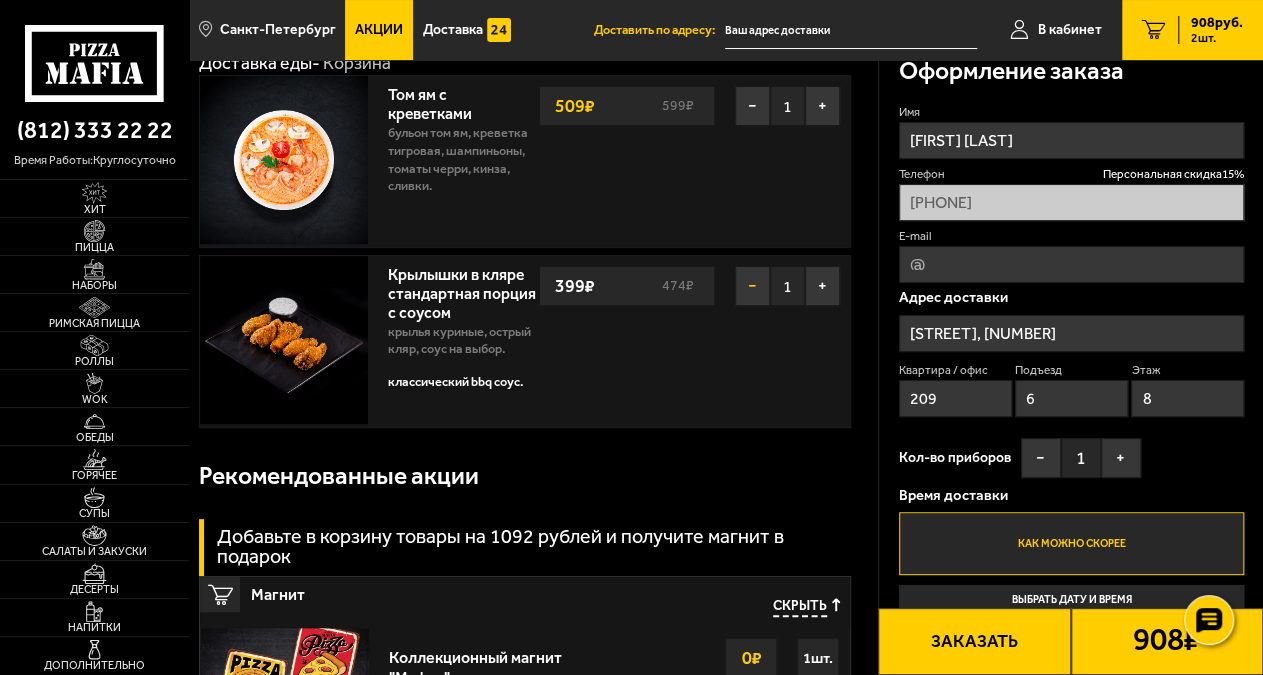 click on "−" at bounding box center [752, 286] 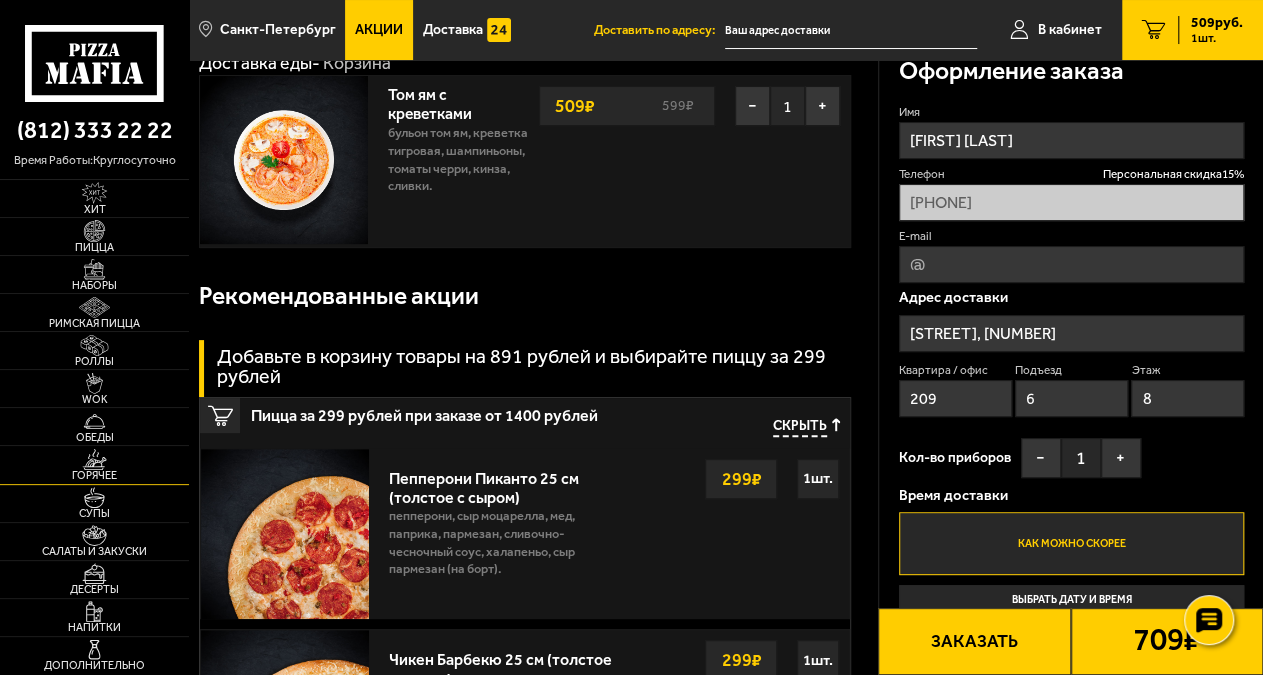 click at bounding box center (94, 459) 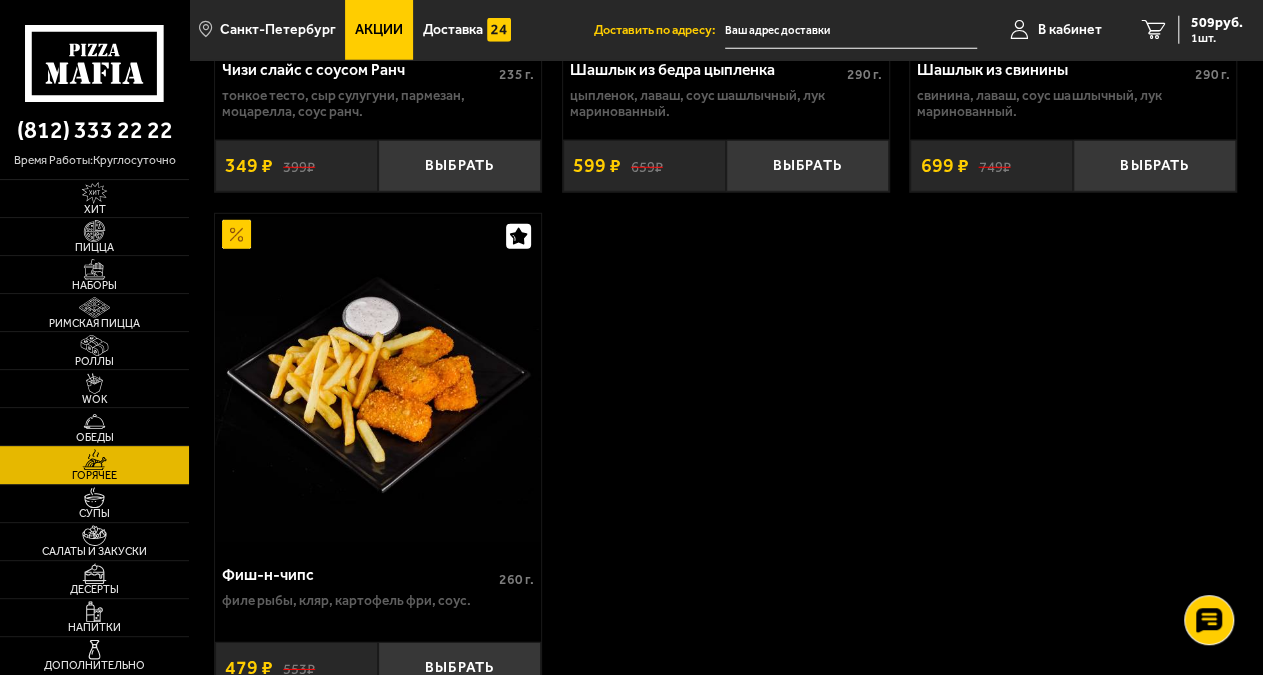 scroll, scrollTop: 2808, scrollLeft: 0, axis: vertical 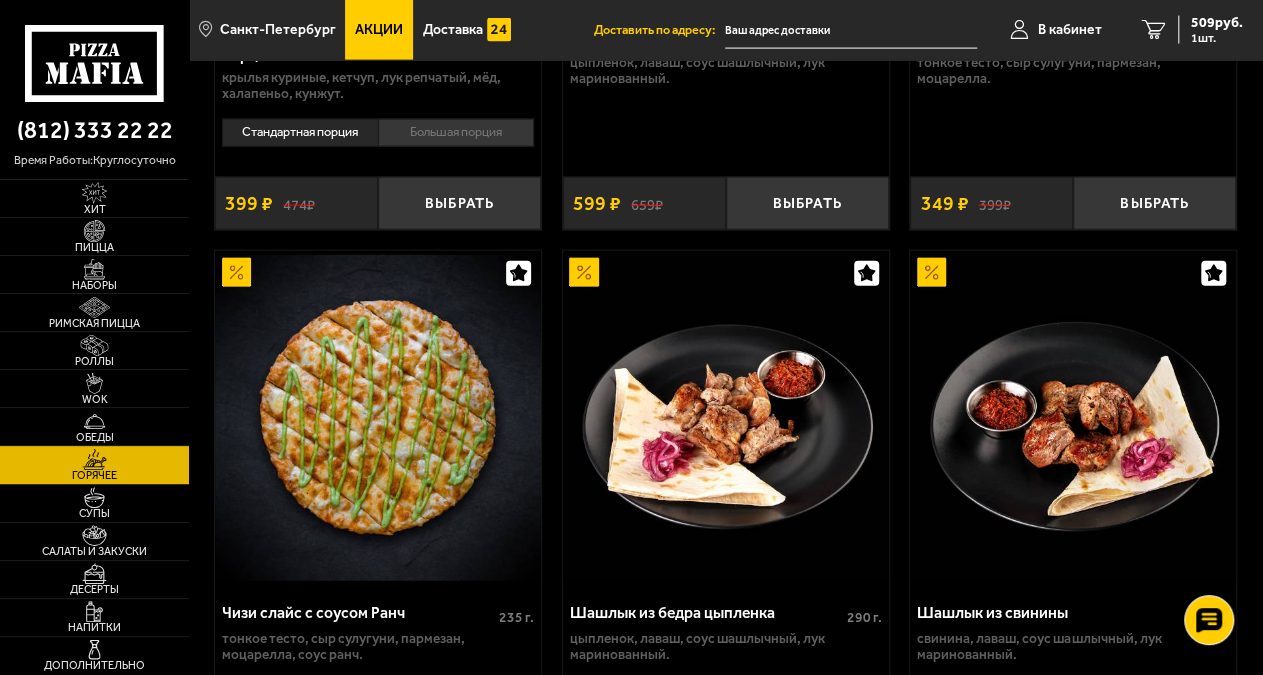 click on "Горячее" at bounding box center (94, 475) 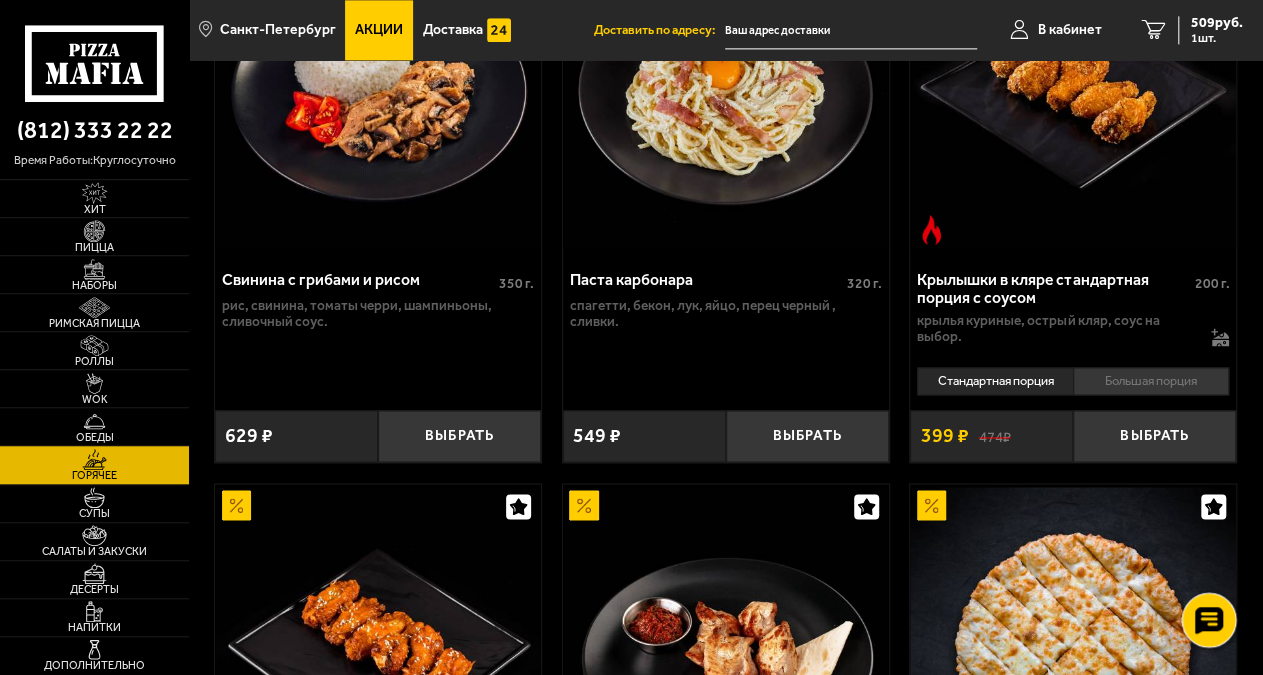scroll, scrollTop: 1456, scrollLeft: 0, axis: vertical 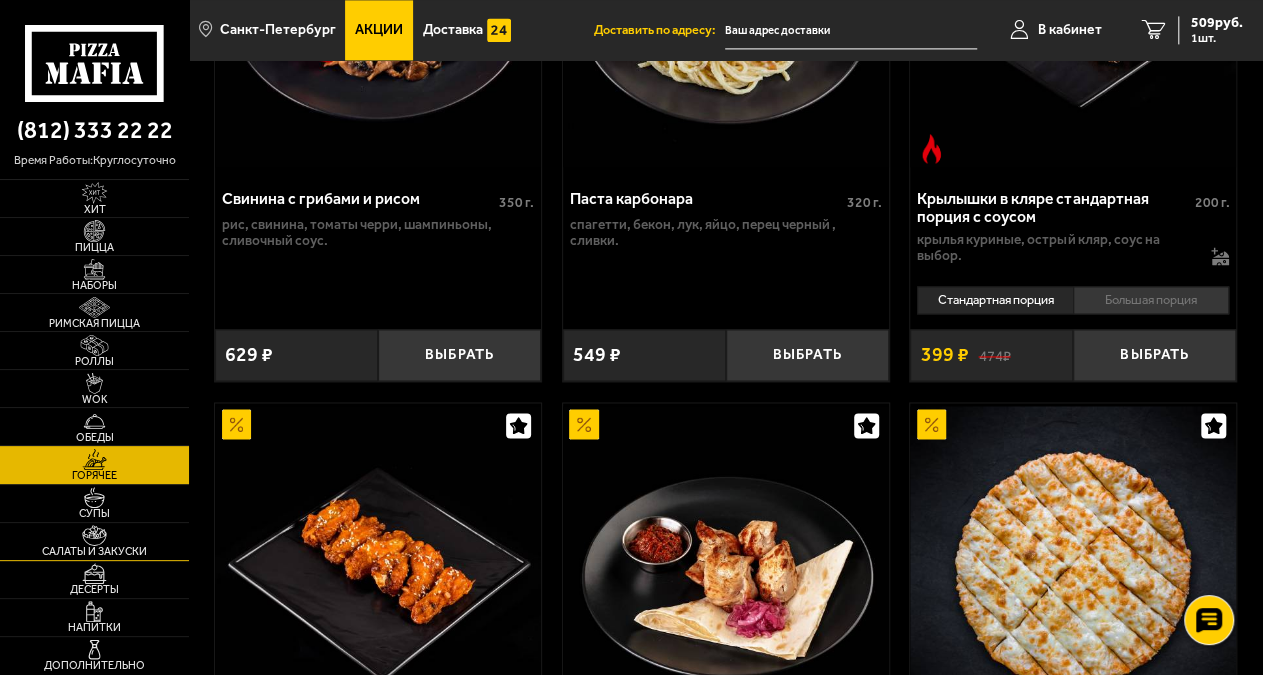 click on "Салаты и закуски" at bounding box center [94, 551] 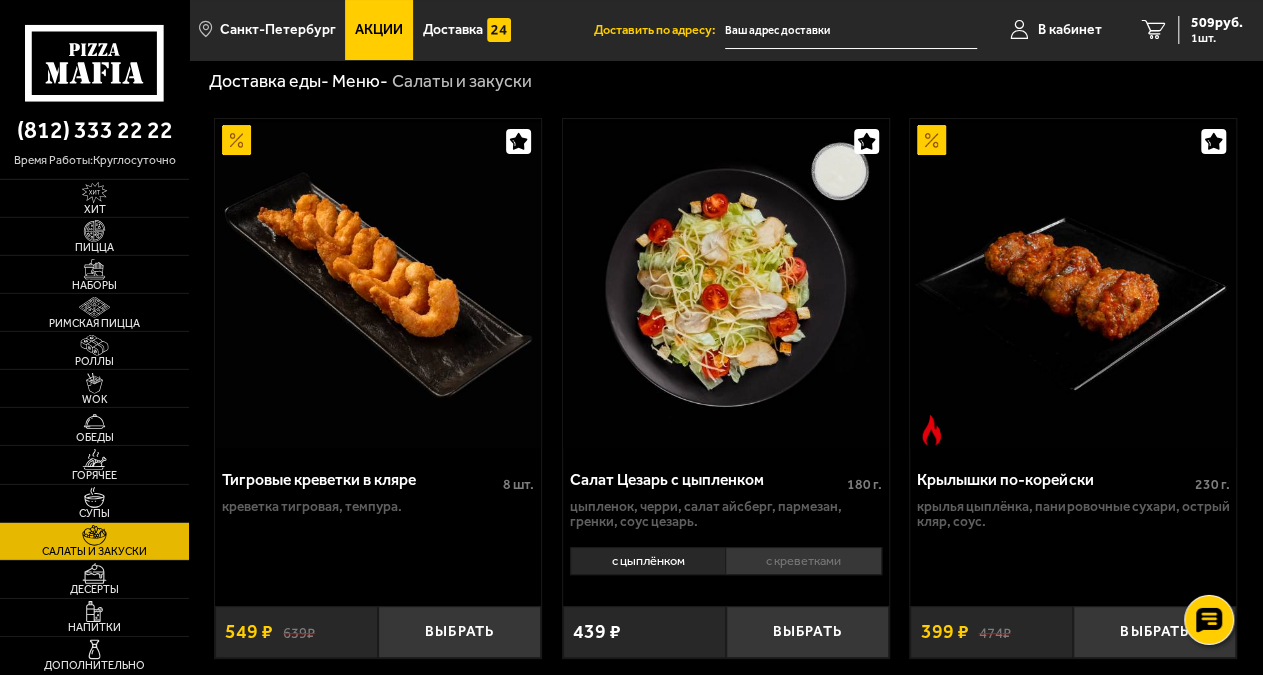 scroll, scrollTop: 104, scrollLeft: 0, axis: vertical 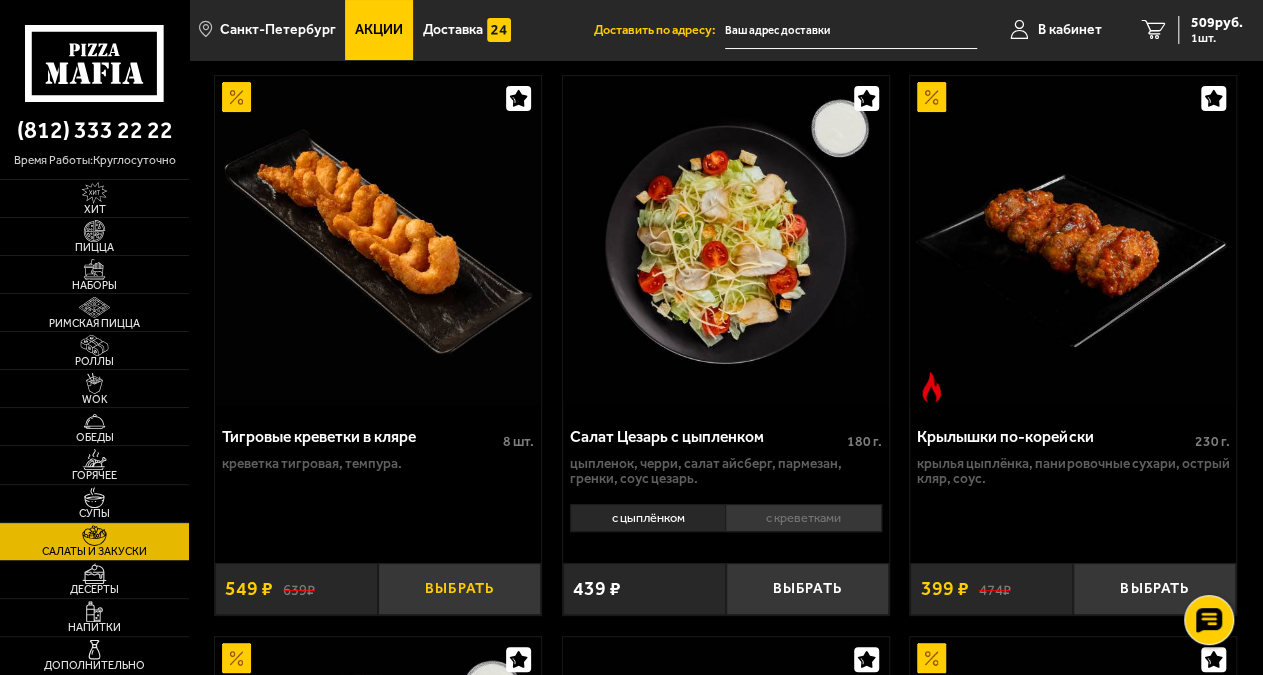 click on "Выбрать" at bounding box center (459, 589) 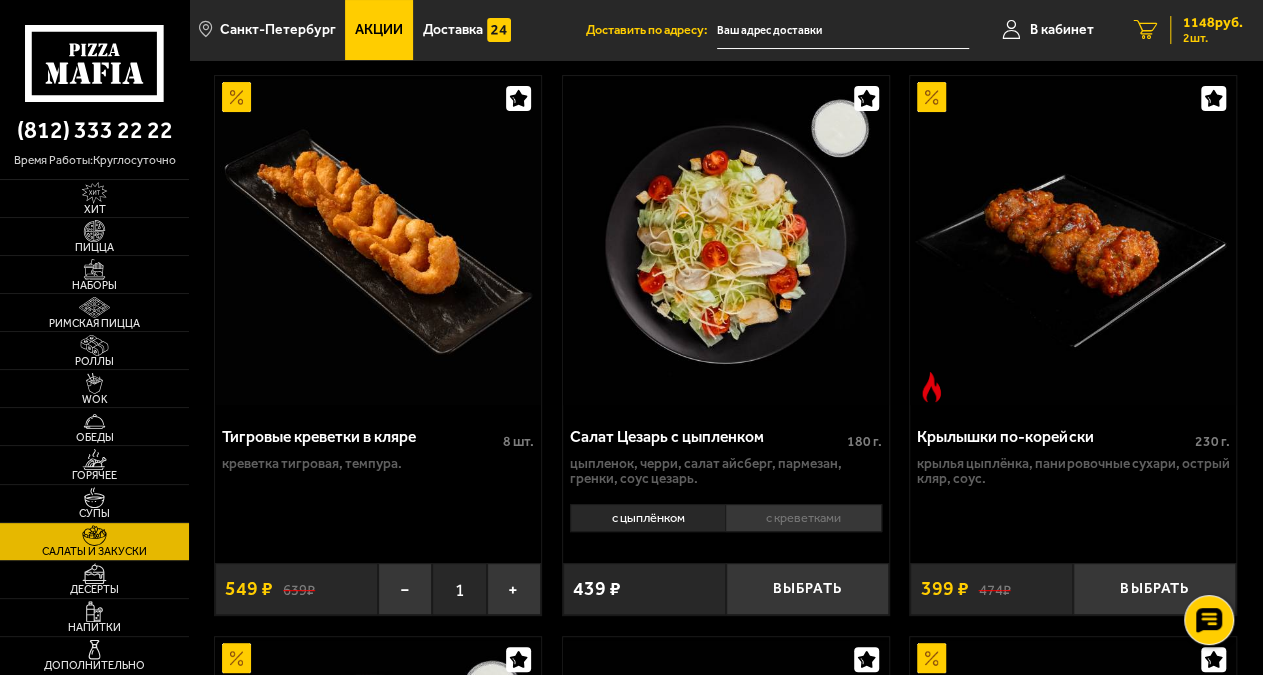 click on "1148  руб." at bounding box center (1213, 23) 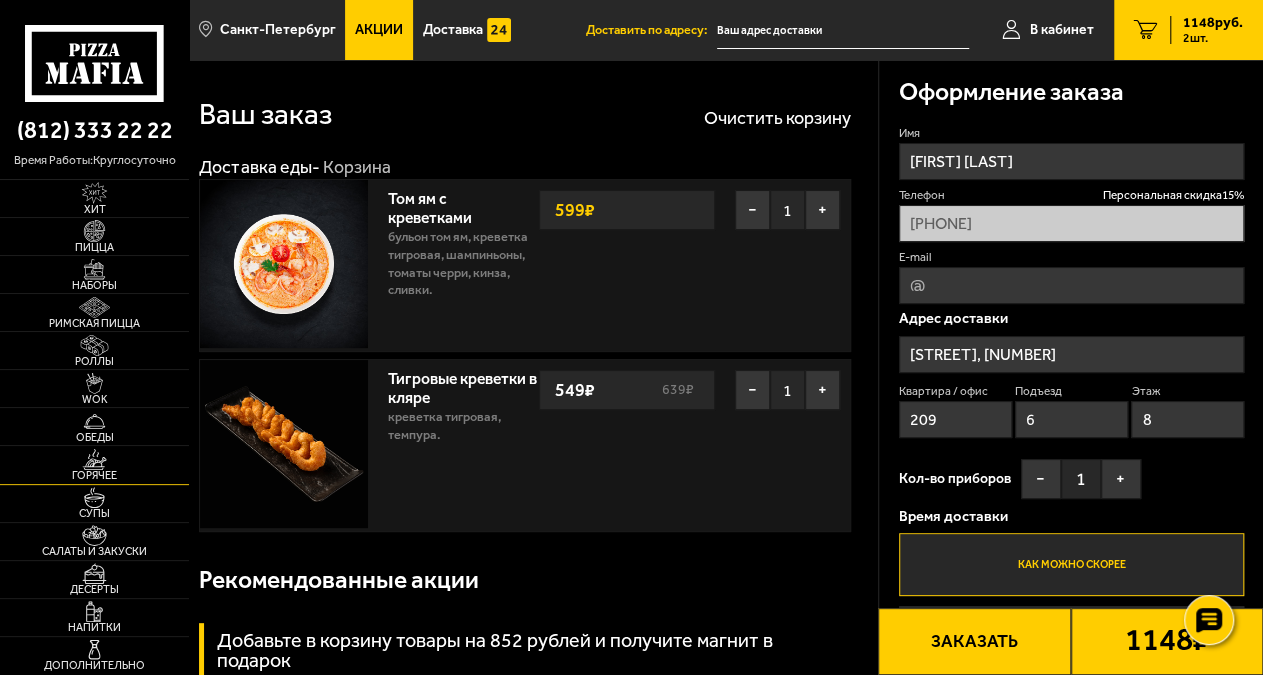 click at bounding box center (94, 459) 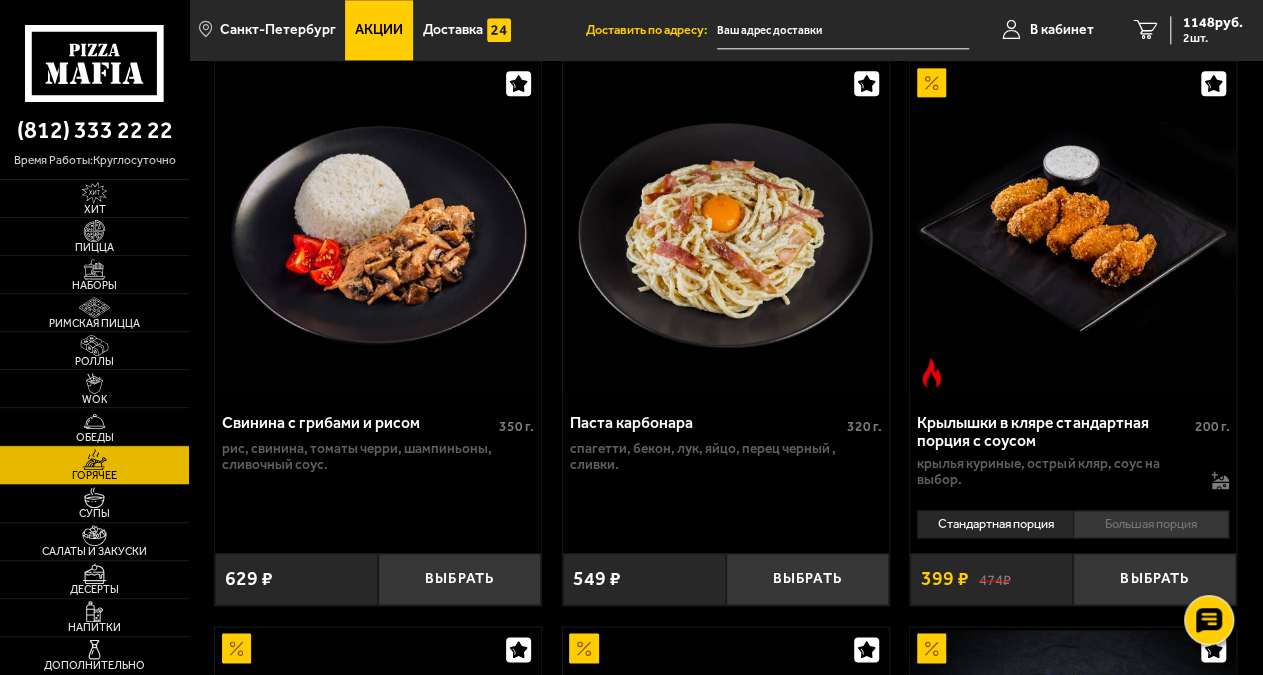 scroll, scrollTop: 1248, scrollLeft: 0, axis: vertical 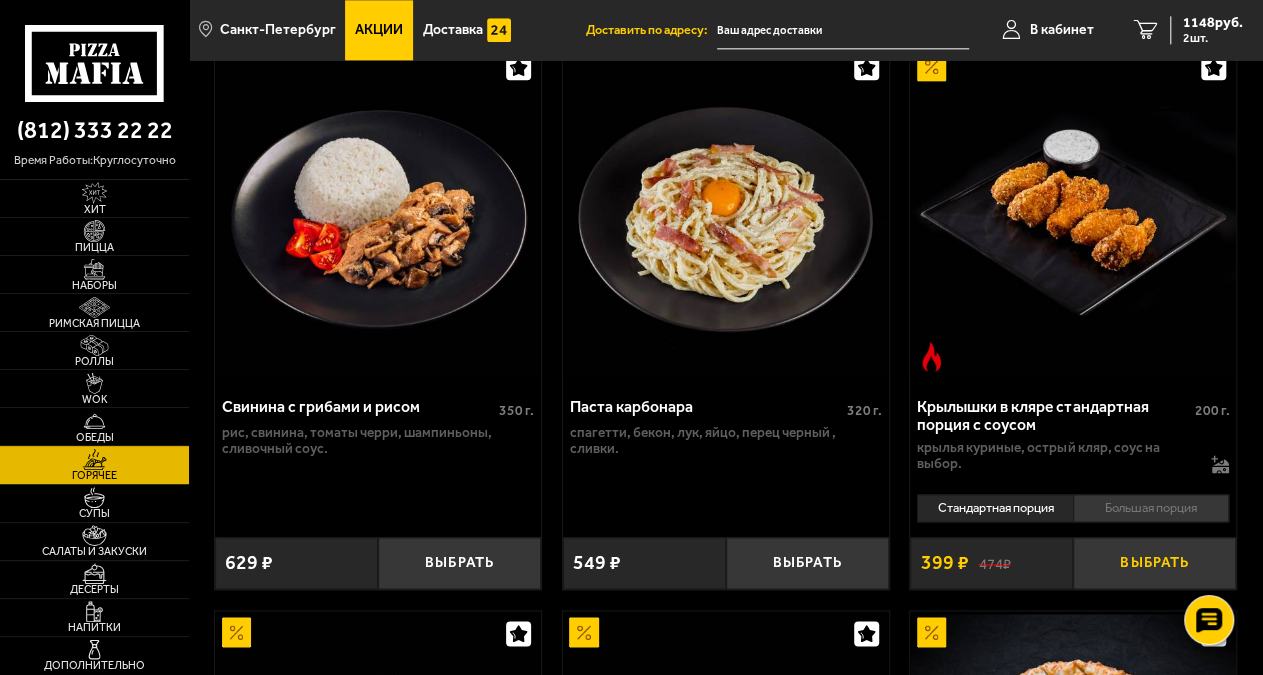 drag, startPoint x: 1119, startPoint y: 579, endPoint x: 1121, endPoint y: 569, distance: 10.198039 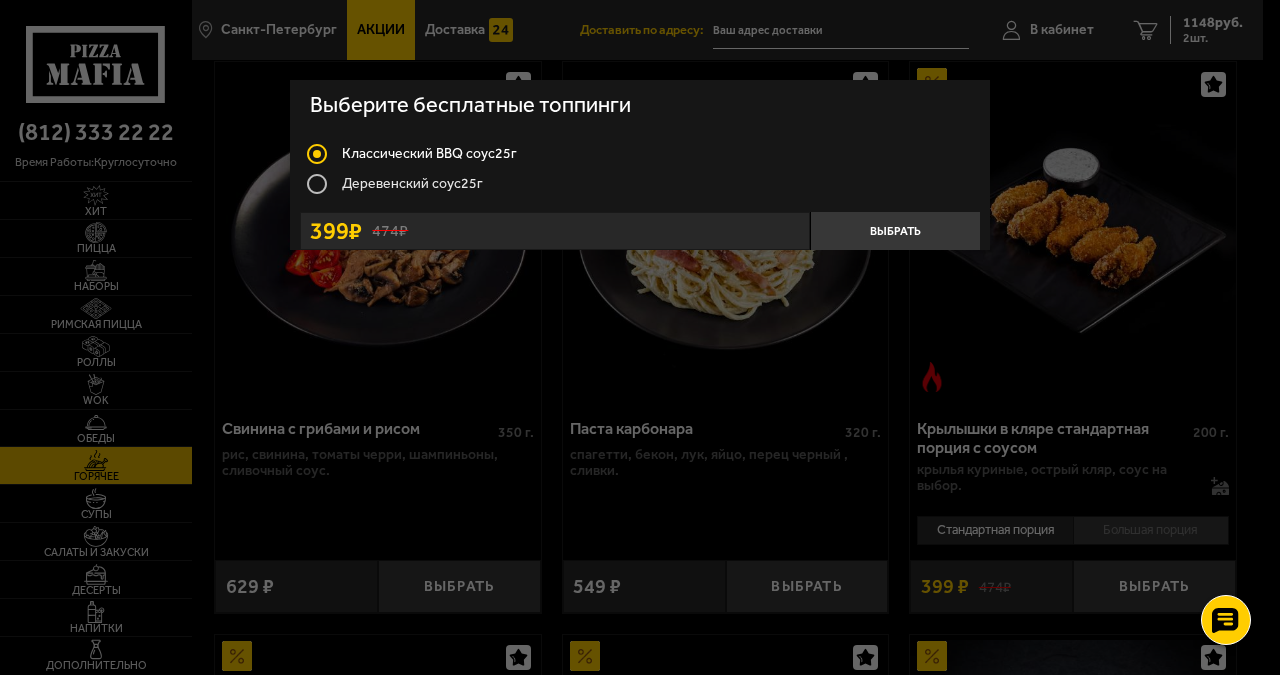 click at bounding box center [640, 337] 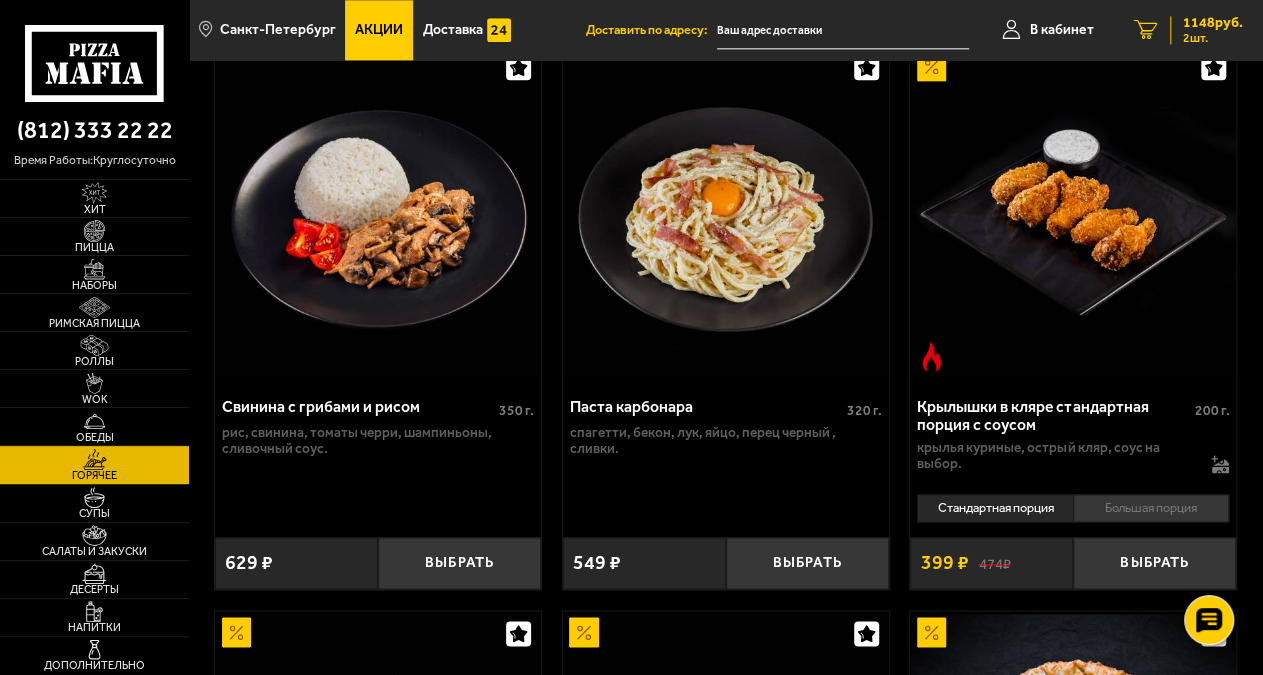 click on "2 1148  руб. 2  шт." at bounding box center (1188, 30) 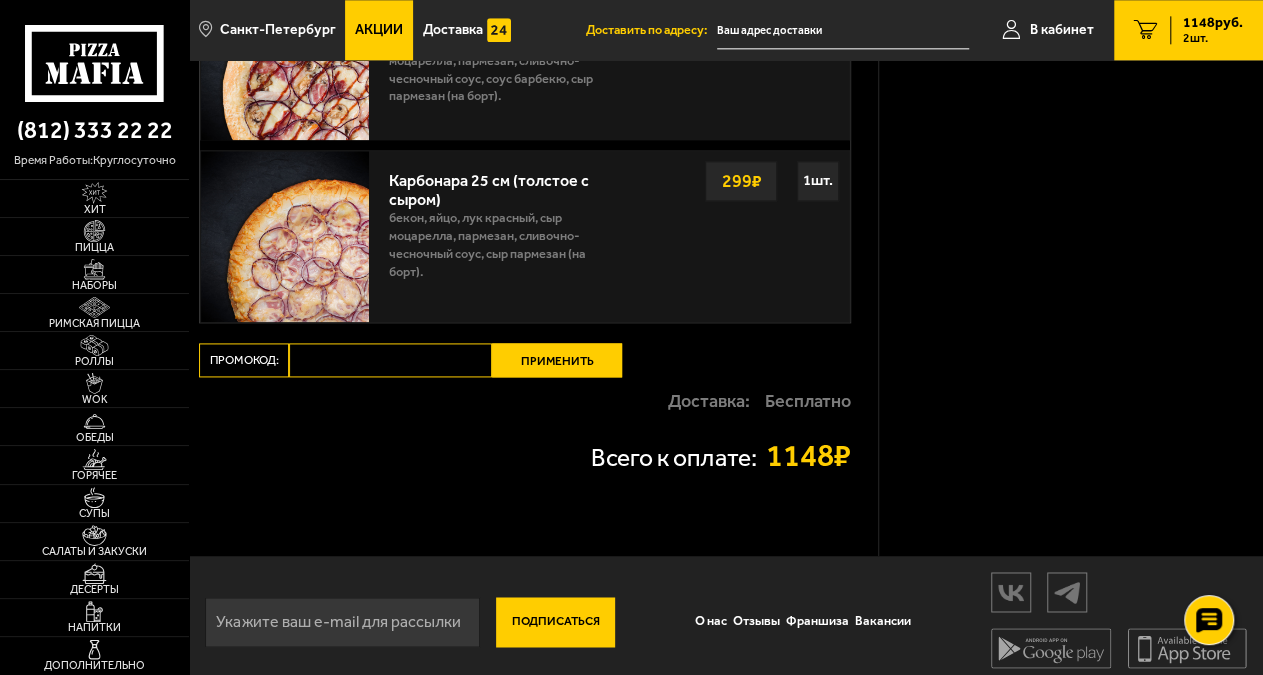 scroll, scrollTop: 0, scrollLeft: 0, axis: both 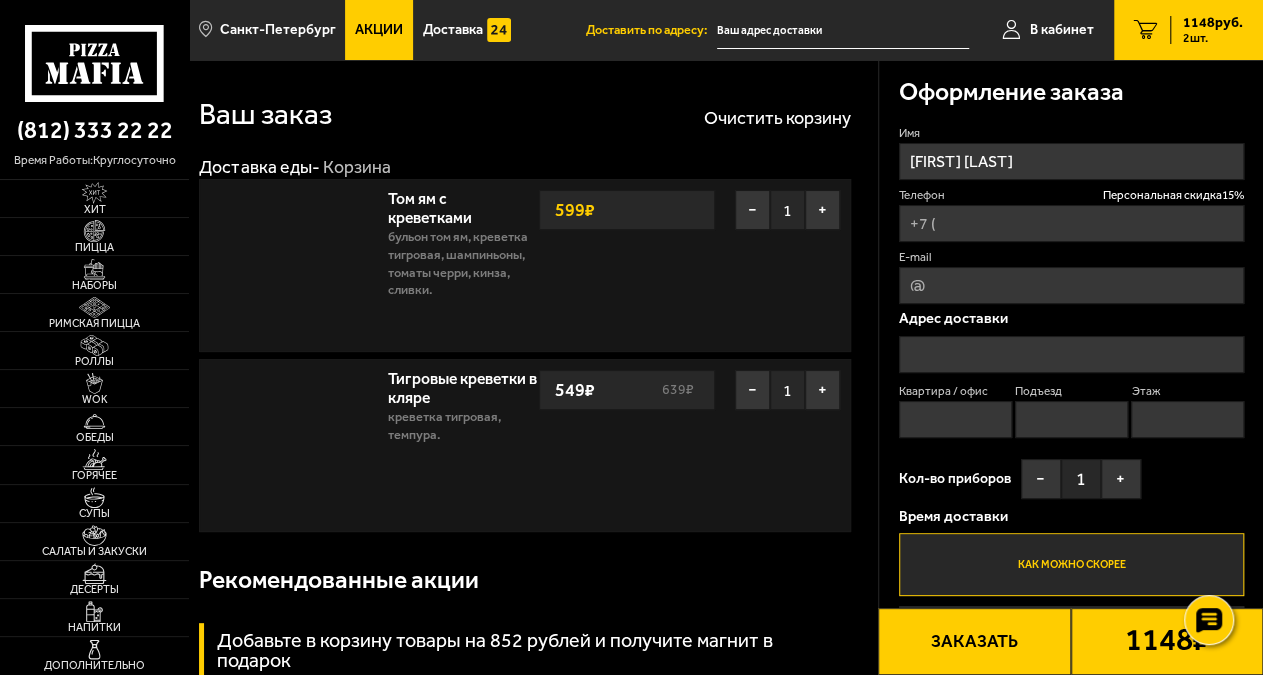 type on "+7 (555) 555-55-85" 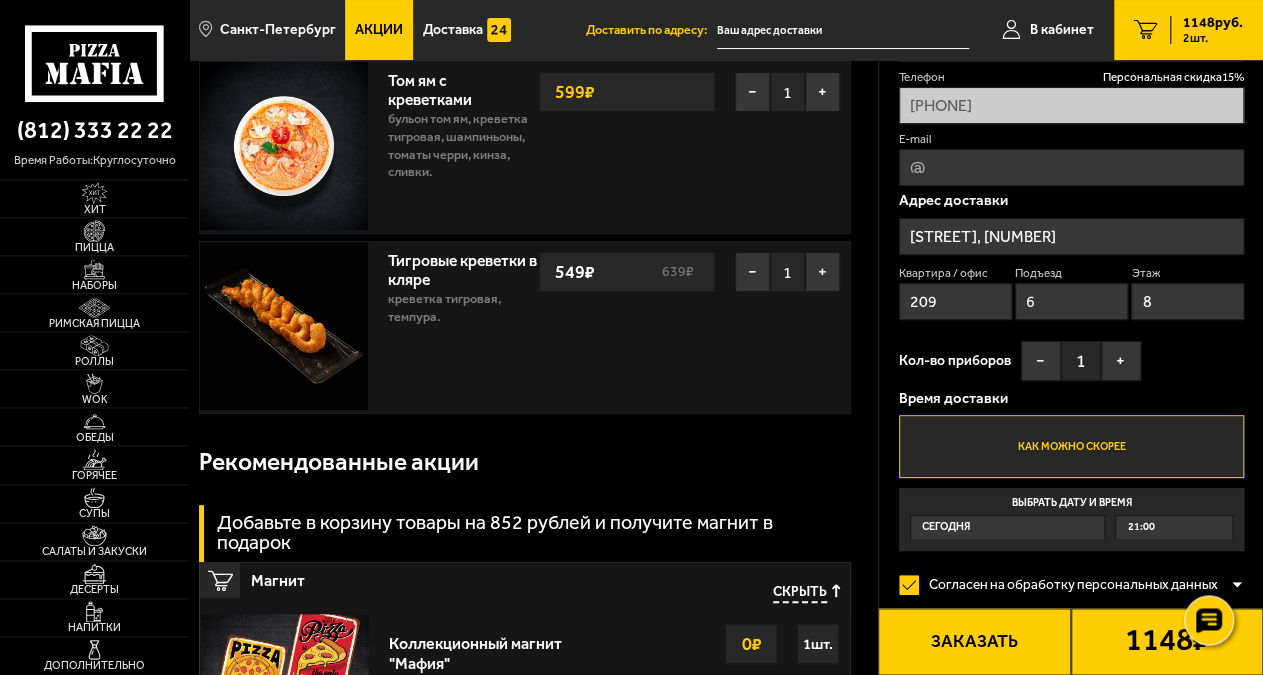 scroll, scrollTop: 312, scrollLeft: 0, axis: vertical 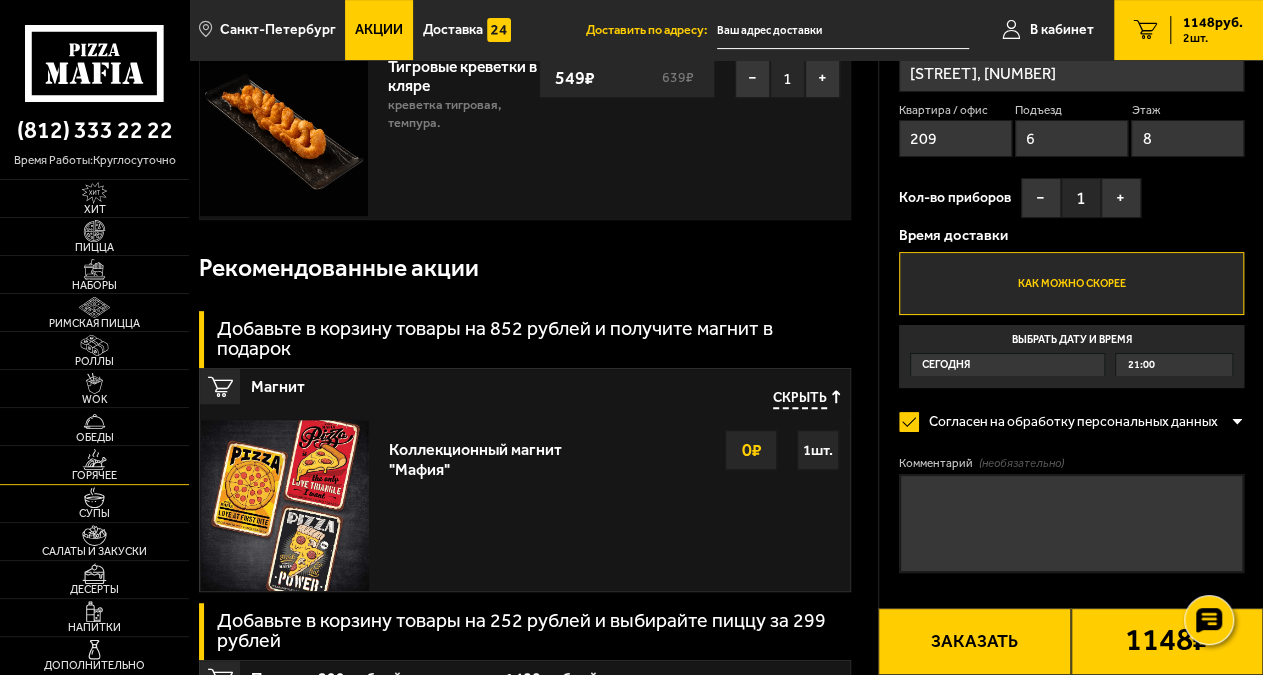 click at bounding box center (94, 459) 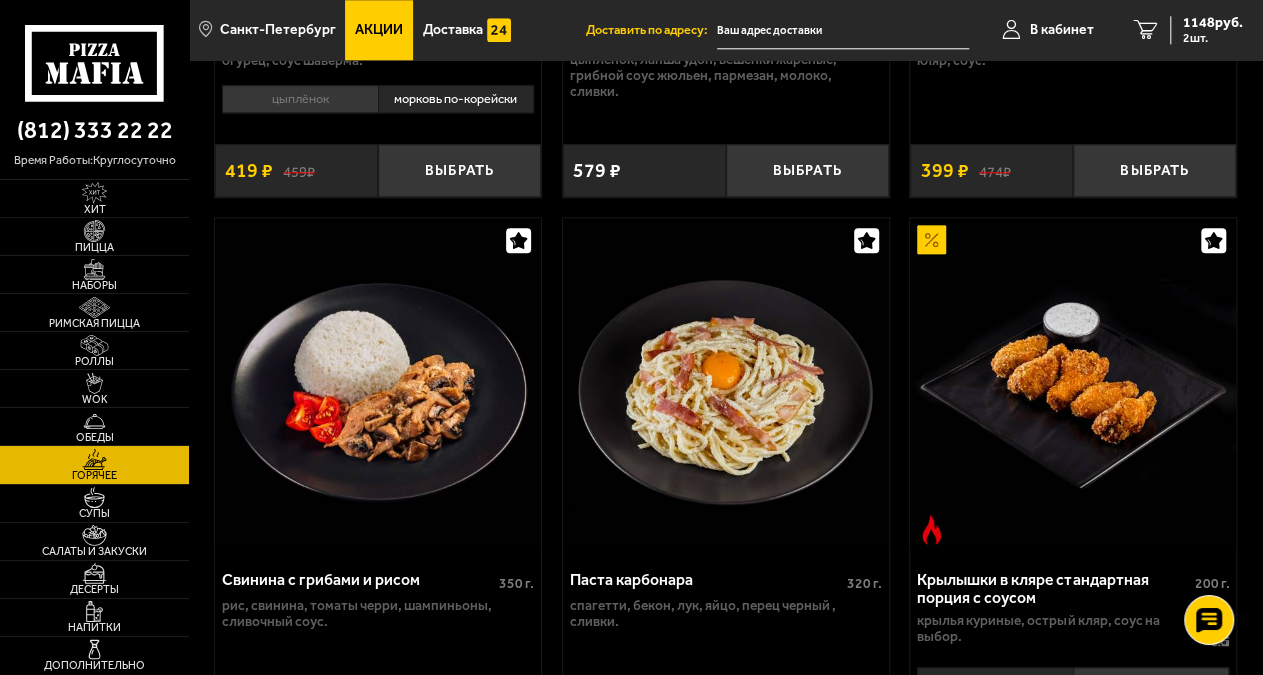 scroll, scrollTop: 1144, scrollLeft: 0, axis: vertical 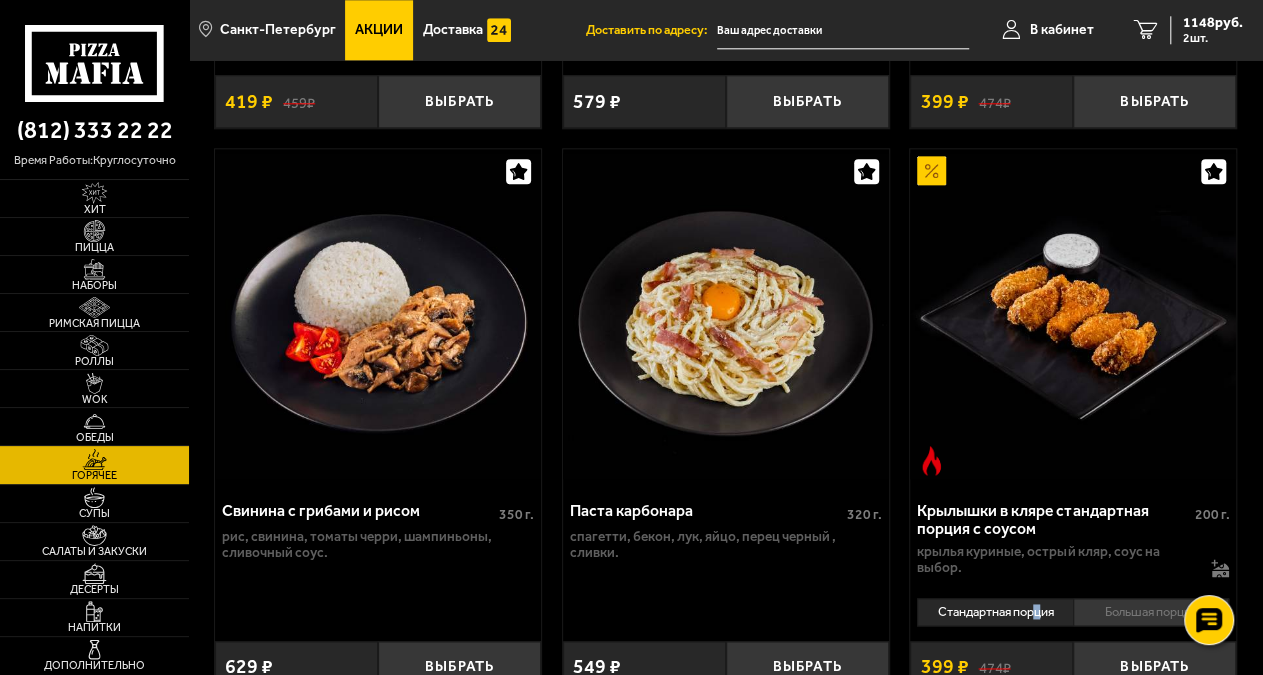 click on "Стандартная порция" at bounding box center (995, 612) 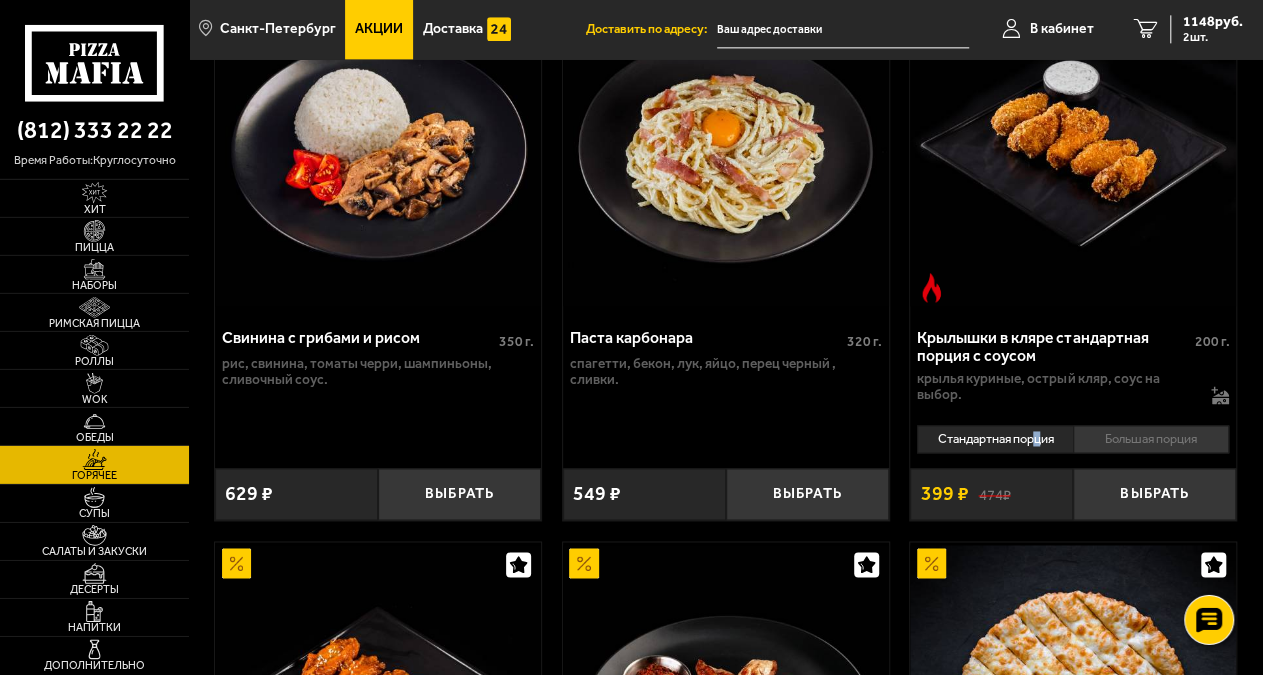 scroll, scrollTop: 1352, scrollLeft: 0, axis: vertical 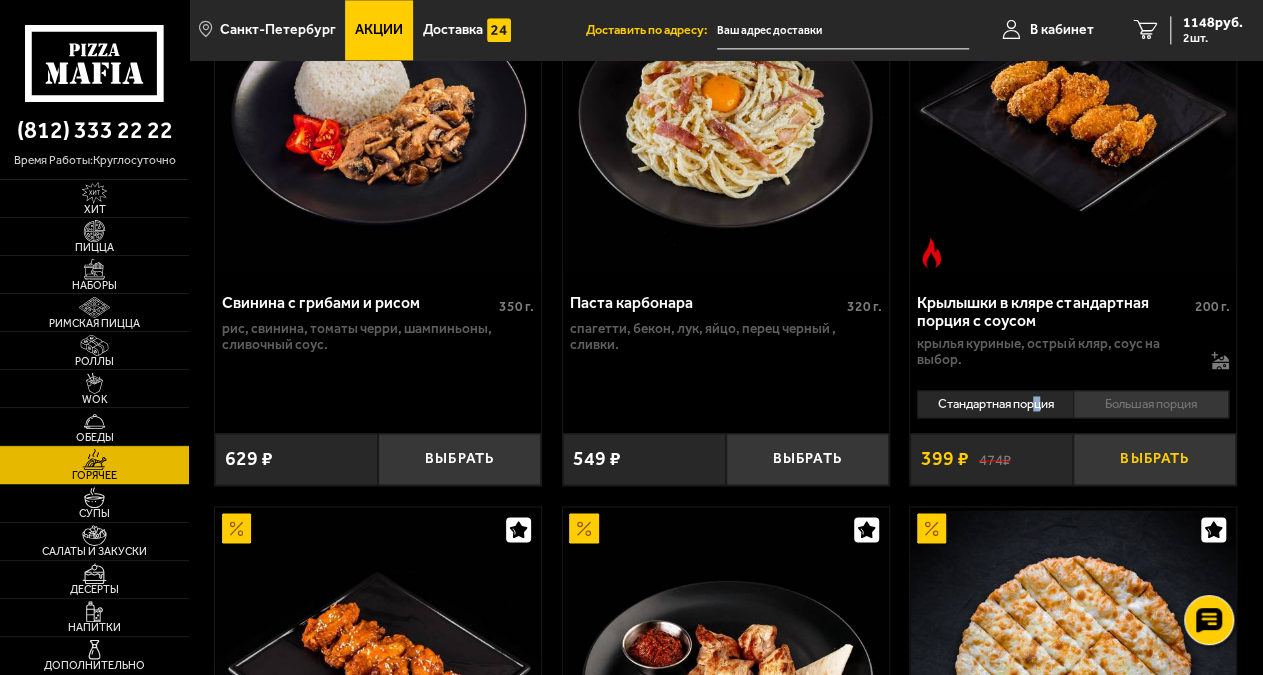 click on "Выбрать" at bounding box center (1154, 459) 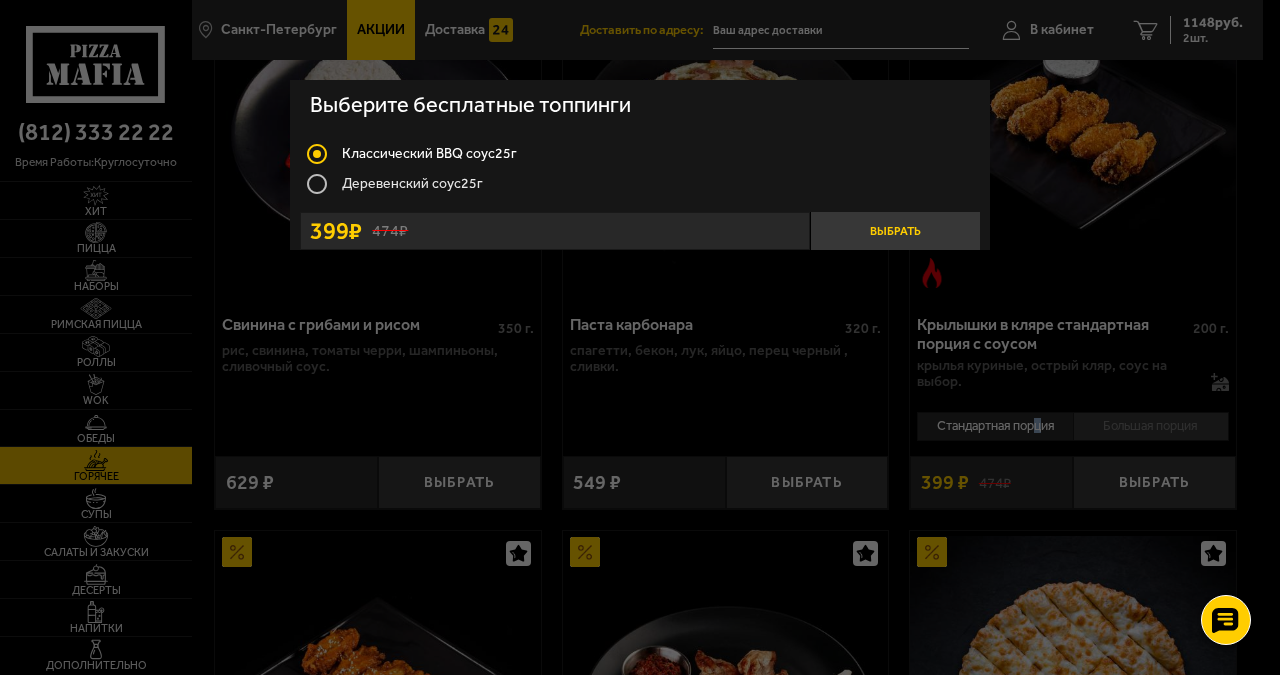click on "Выбрать" at bounding box center (895, 231) 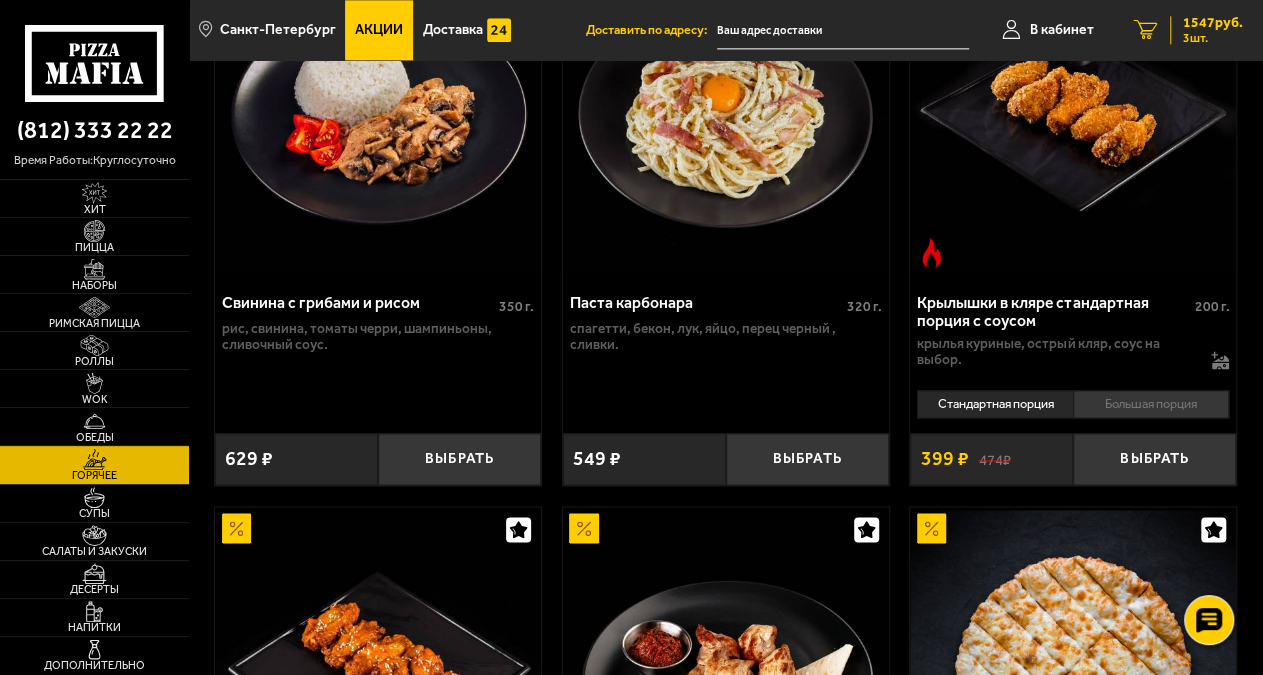 click on "1547  руб." at bounding box center (1213, 23) 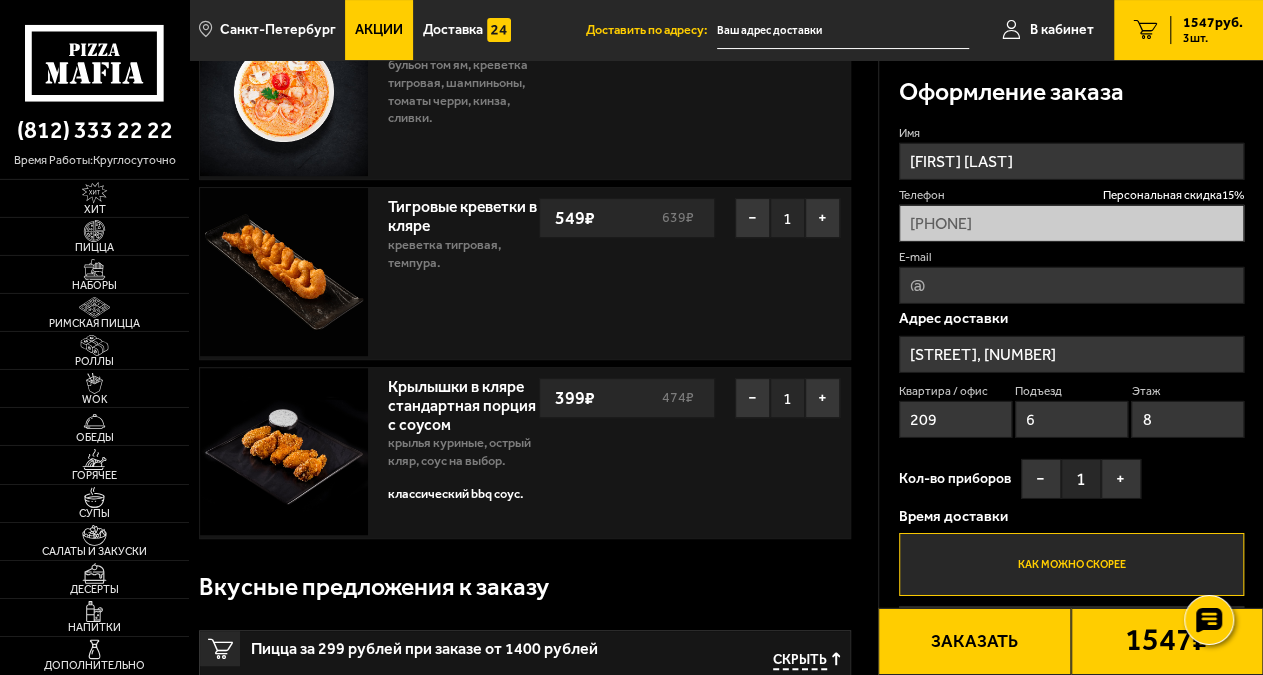 scroll, scrollTop: 0, scrollLeft: 0, axis: both 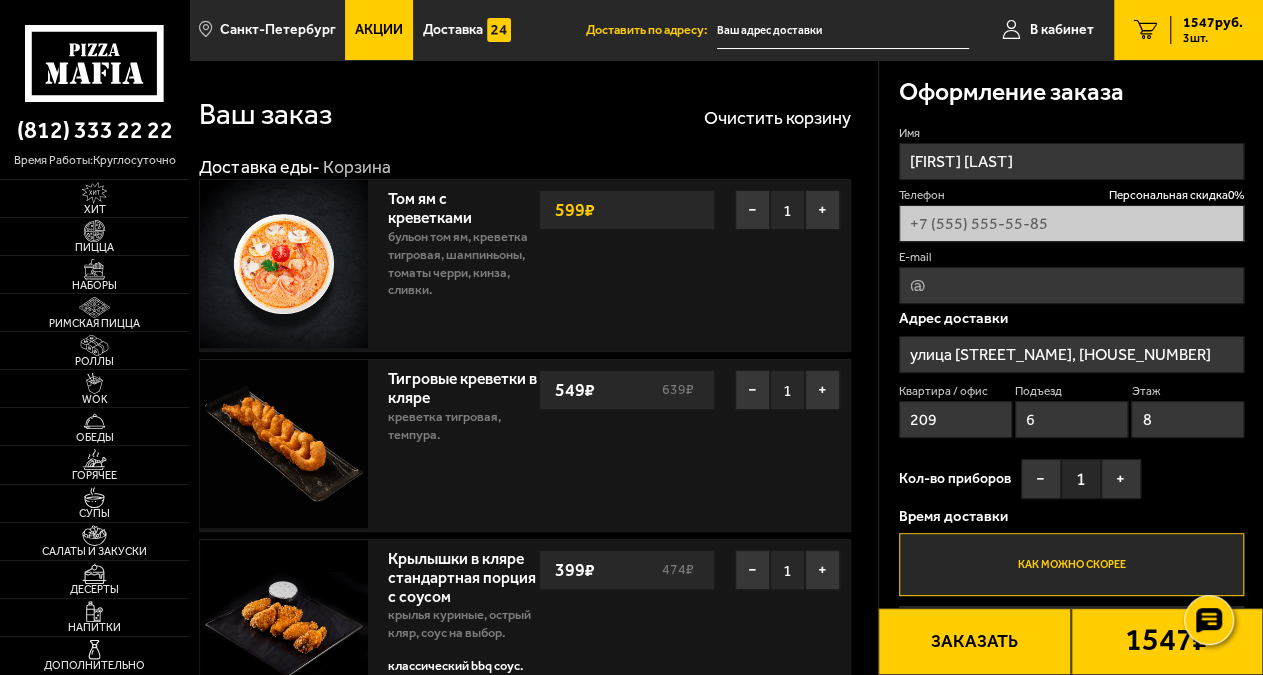 click on "Ваш заказ" at bounding box center (265, 115) 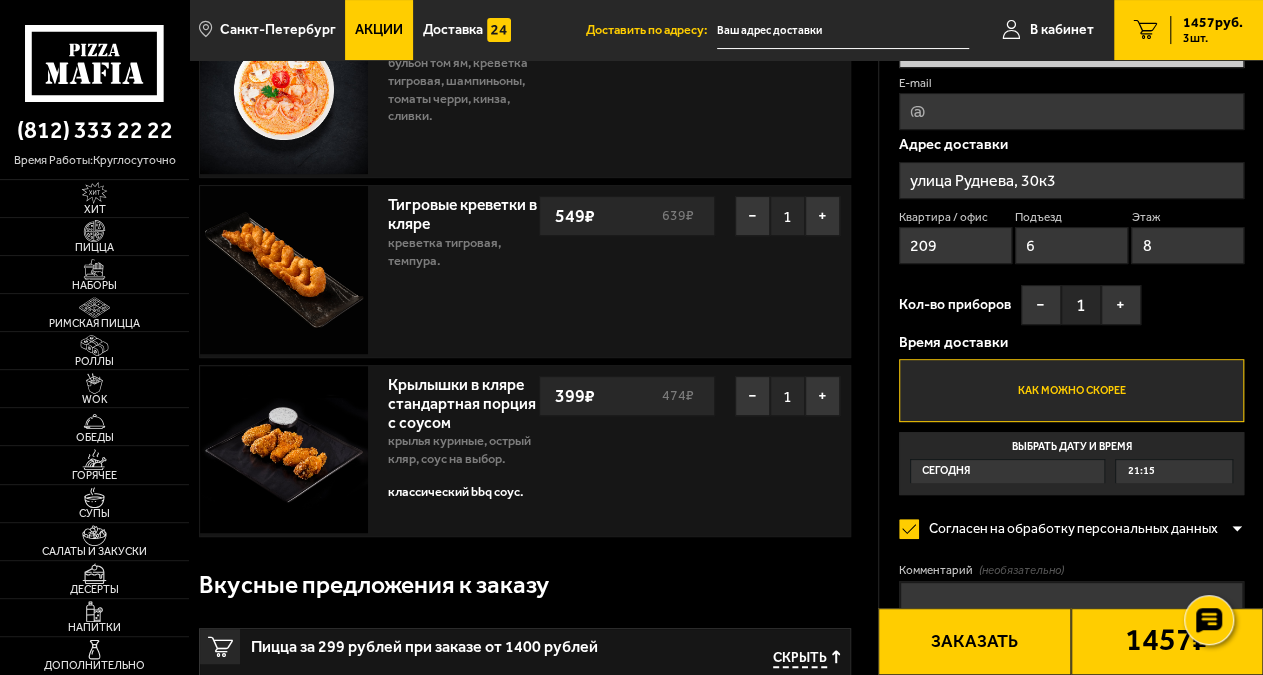 scroll, scrollTop: 208, scrollLeft: 0, axis: vertical 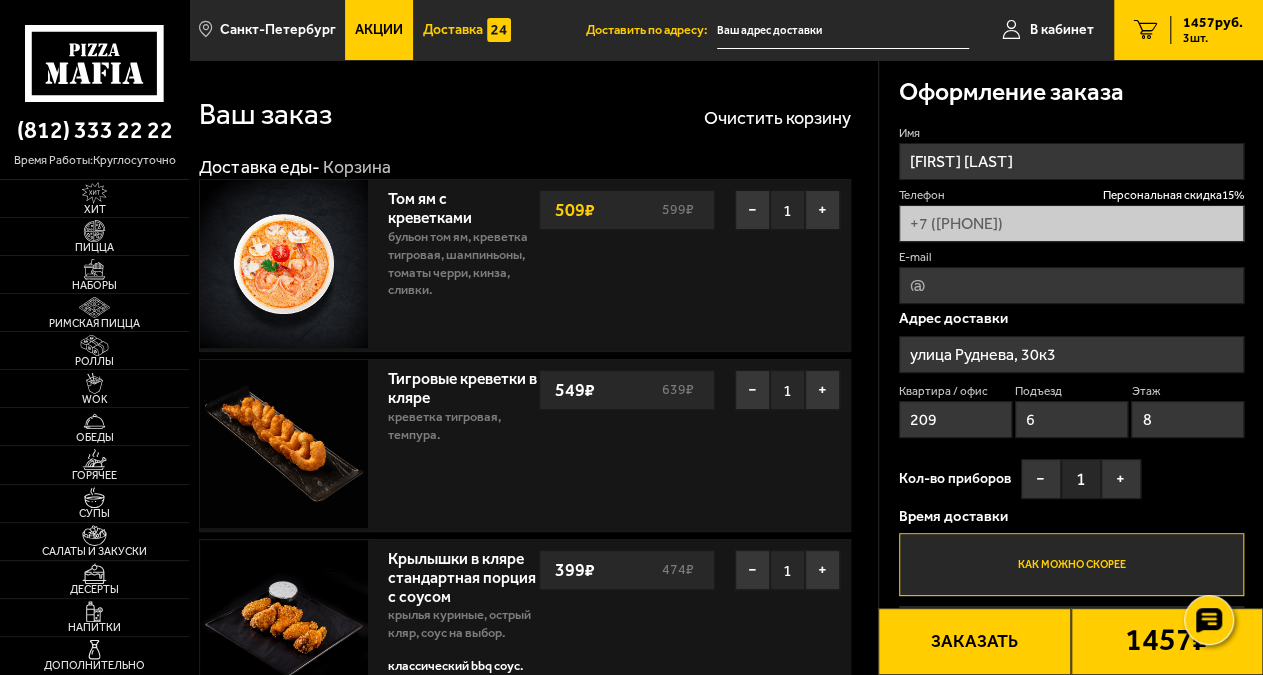 click on "Доставка" at bounding box center (453, 30) 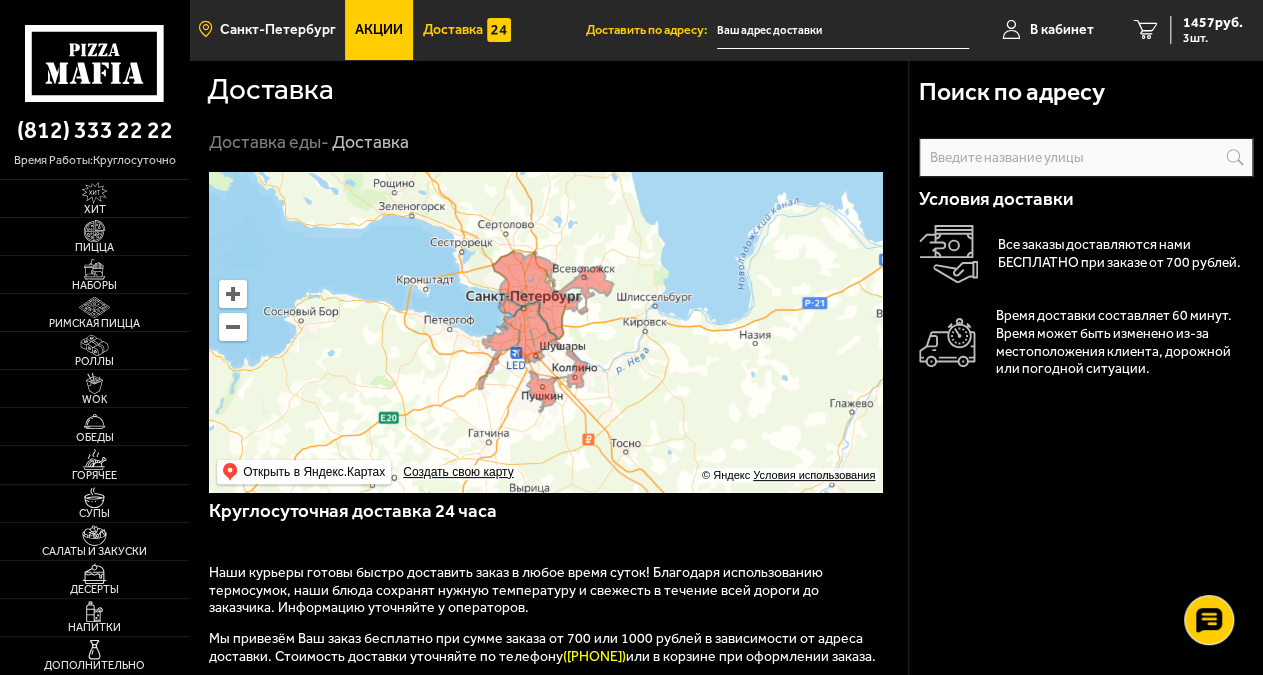 drag, startPoint x: 295, startPoint y: 19, endPoint x: 299, endPoint y: 39, distance: 20.396078 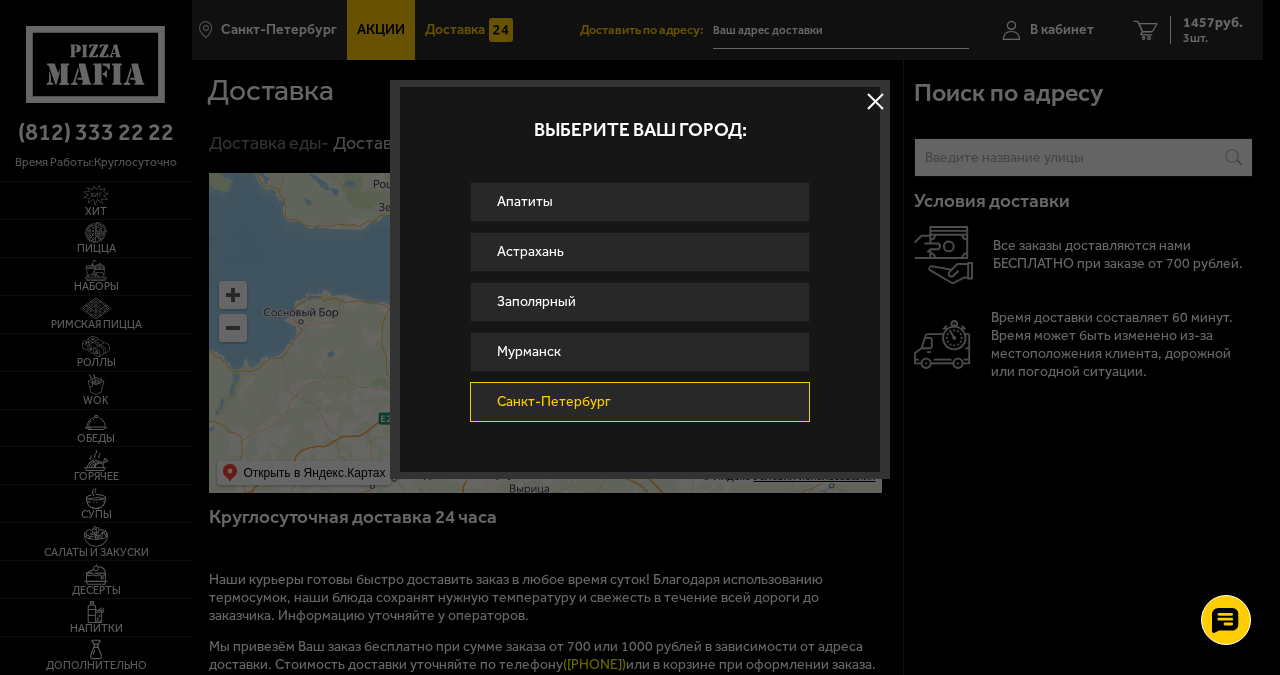 click on "Выберите ваш город: Апатиты Астрахань Заполярный Мурманск Санкт-Петербург" at bounding box center (640, 279) 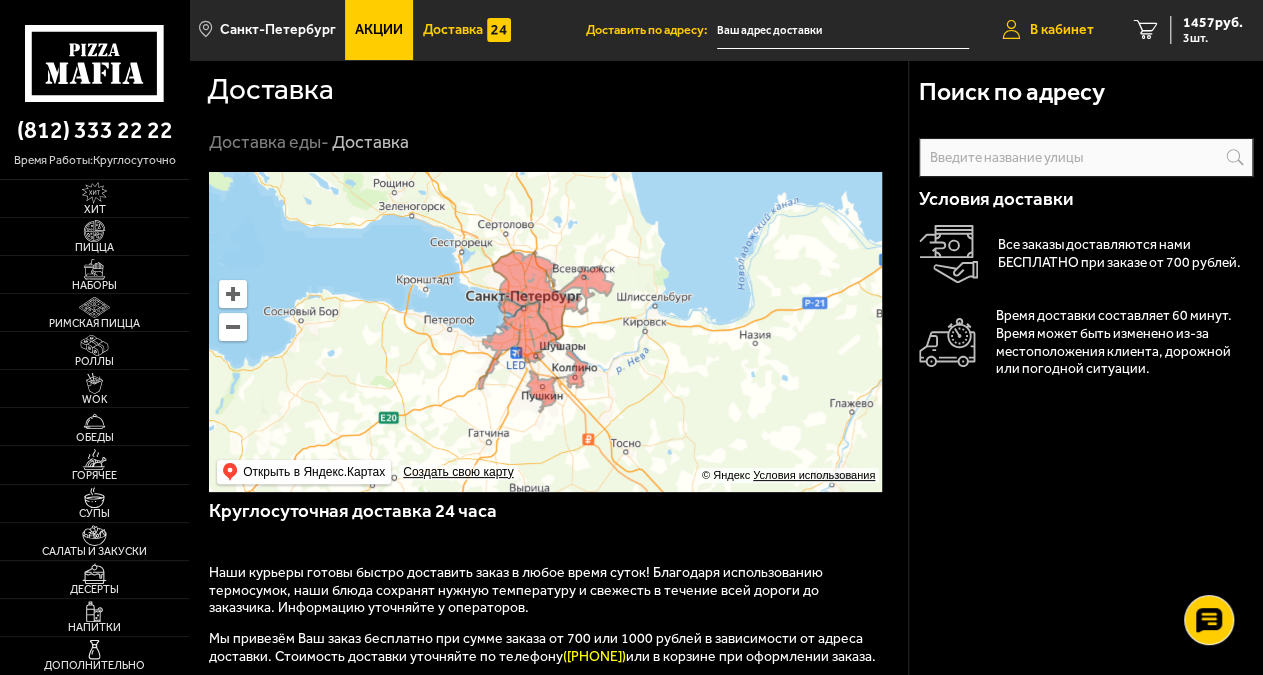 click on "В кабинет" at bounding box center [1062, 30] 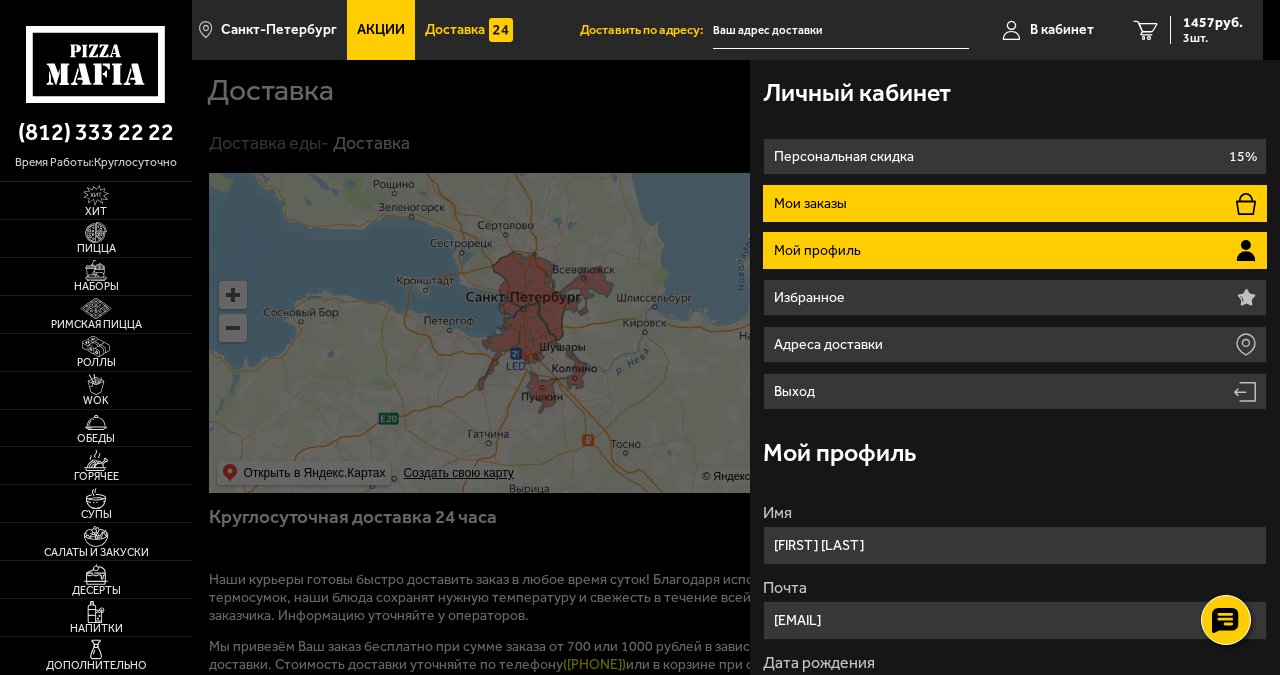 click on "Мои заказы" at bounding box center [813, 204] 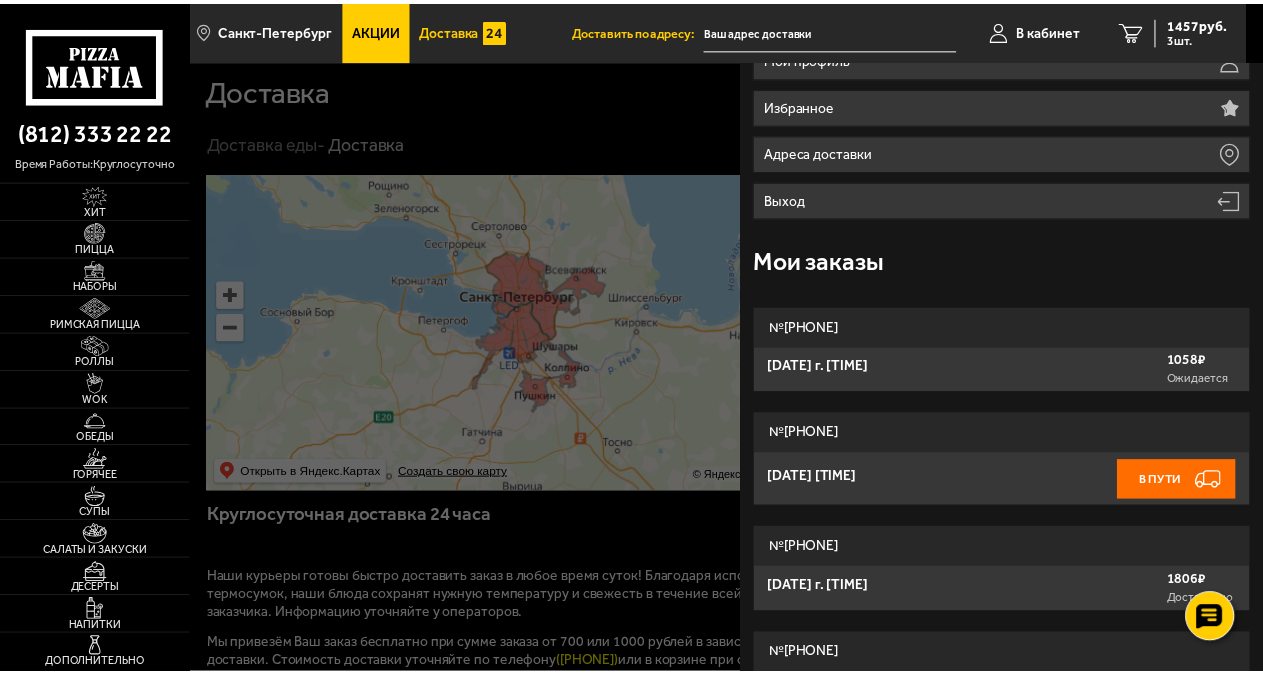 scroll, scrollTop: 224, scrollLeft: 0, axis: vertical 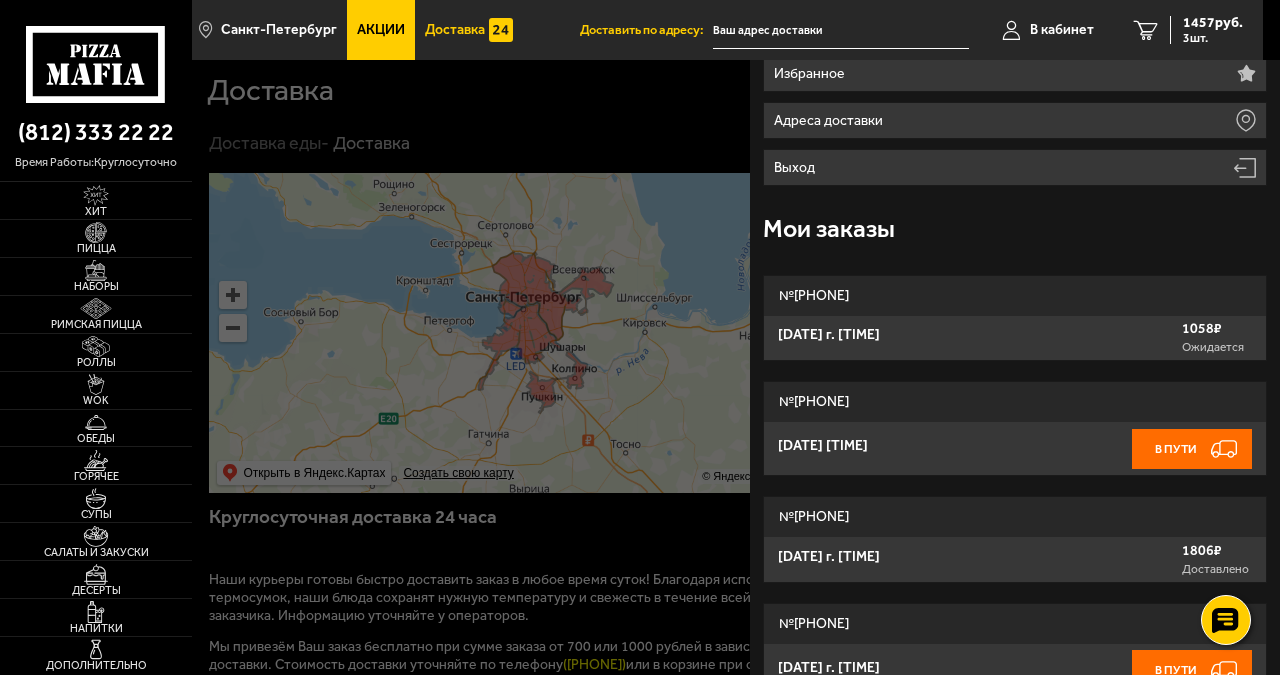 click on "В пути" at bounding box center [1192, 449] 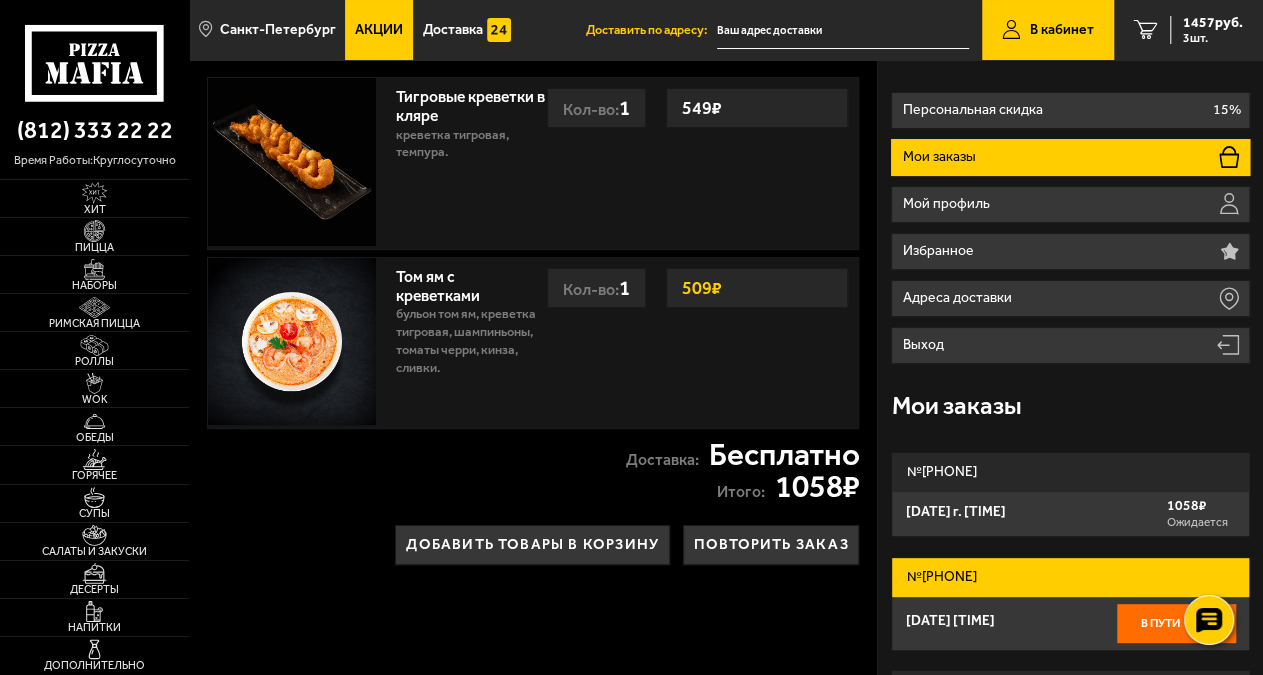 scroll, scrollTop: 0, scrollLeft: 0, axis: both 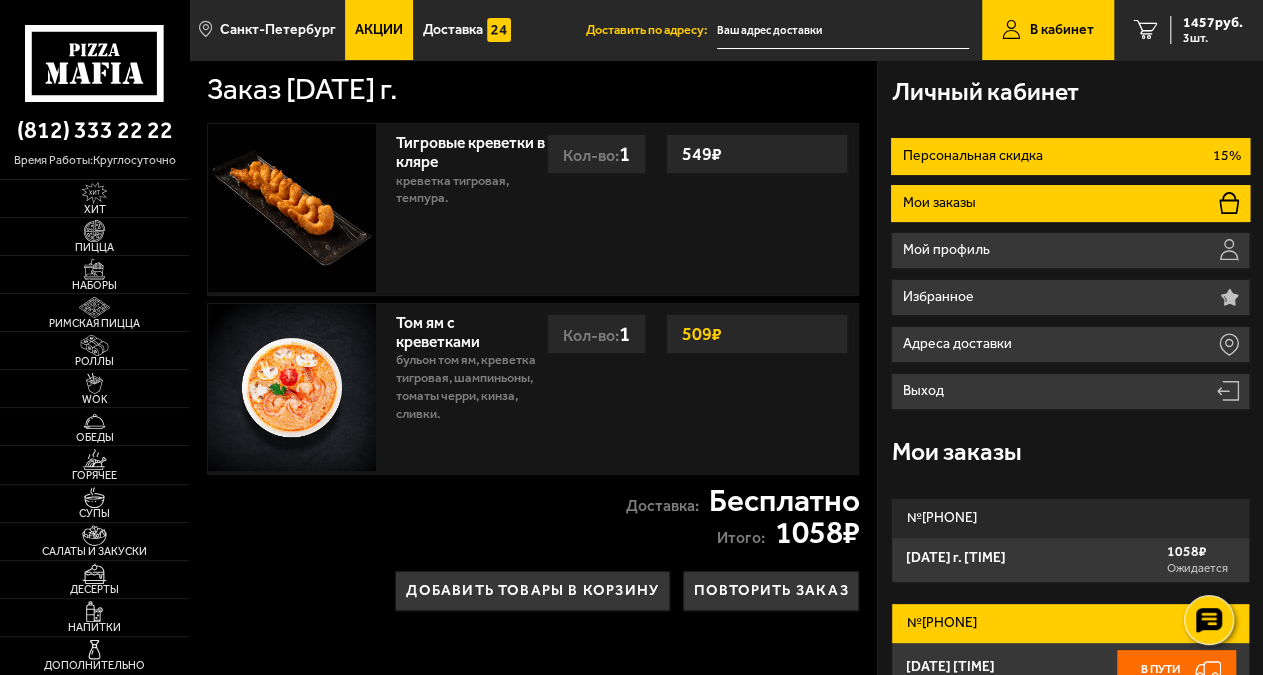 drag, startPoint x: 933, startPoint y: 195, endPoint x: 937, endPoint y: 171, distance: 24.33105 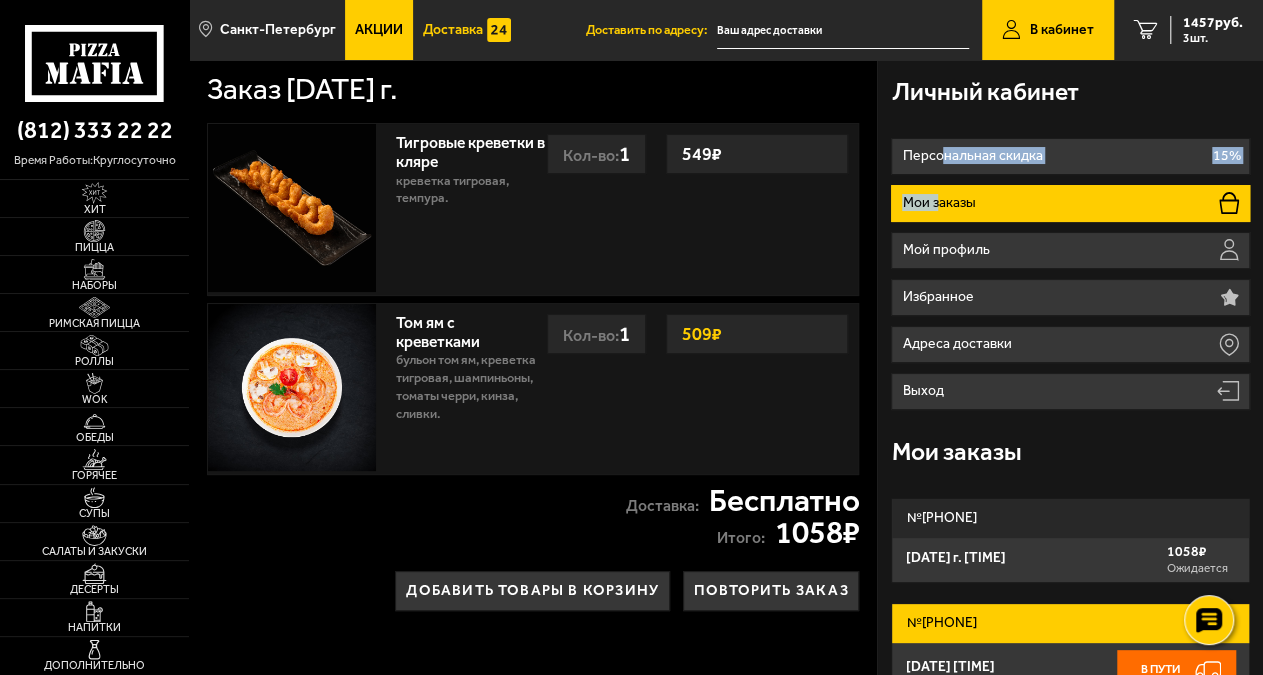 click on "Доставка" at bounding box center [453, 30] 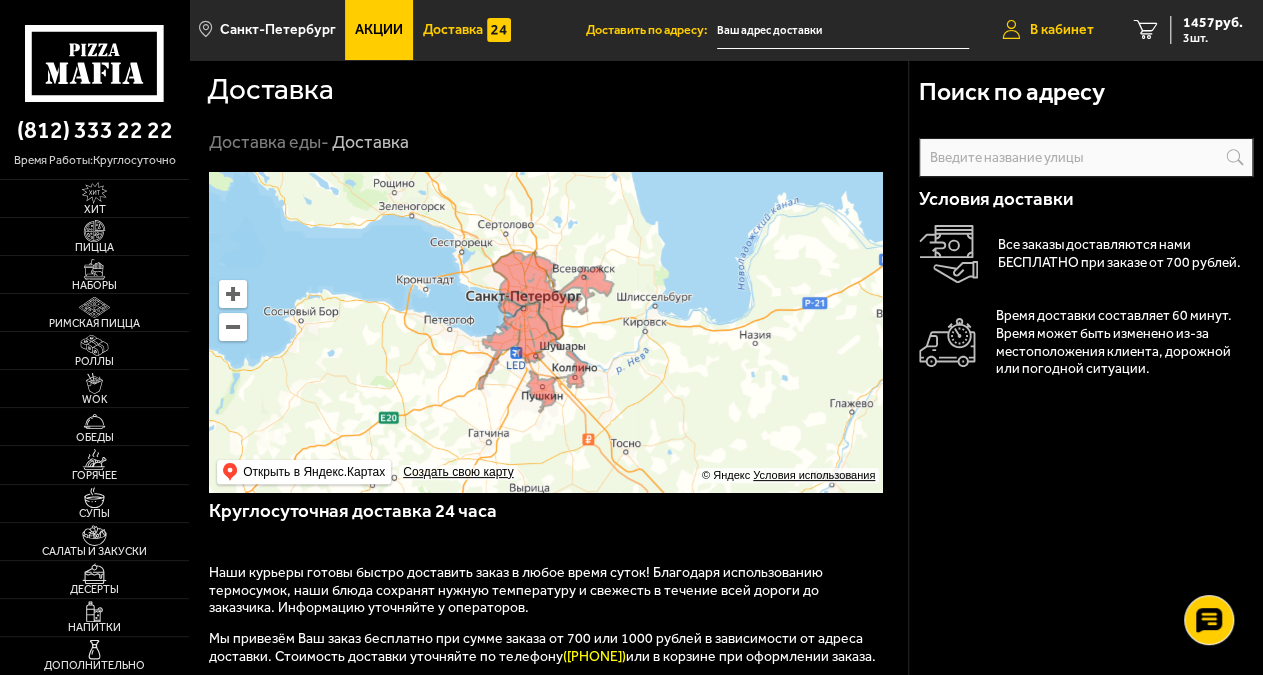 drag, startPoint x: 1075, startPoint y: 87, endPoint x: 1067, endPoint y: 27, distance: 60.530983 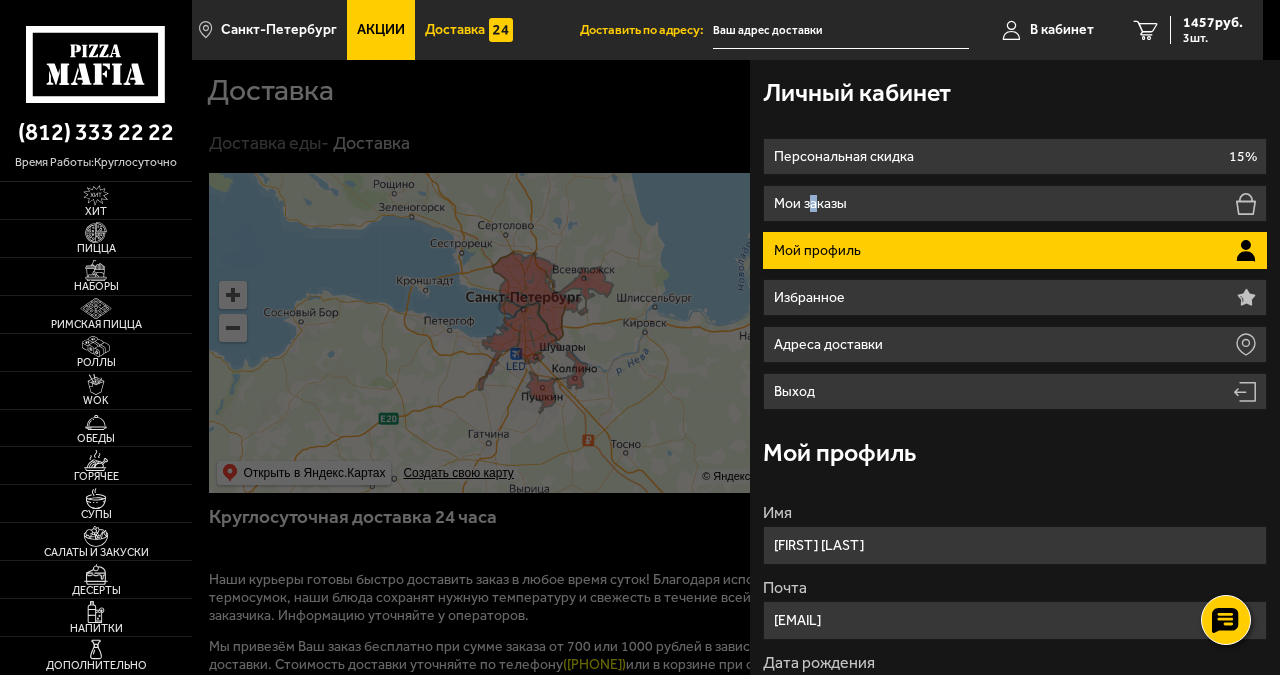 click on "Персональная скидка 15% Мои заказы Мой профиль Избранное Адреса доставки Выход" at bounding box center (1014, 274) 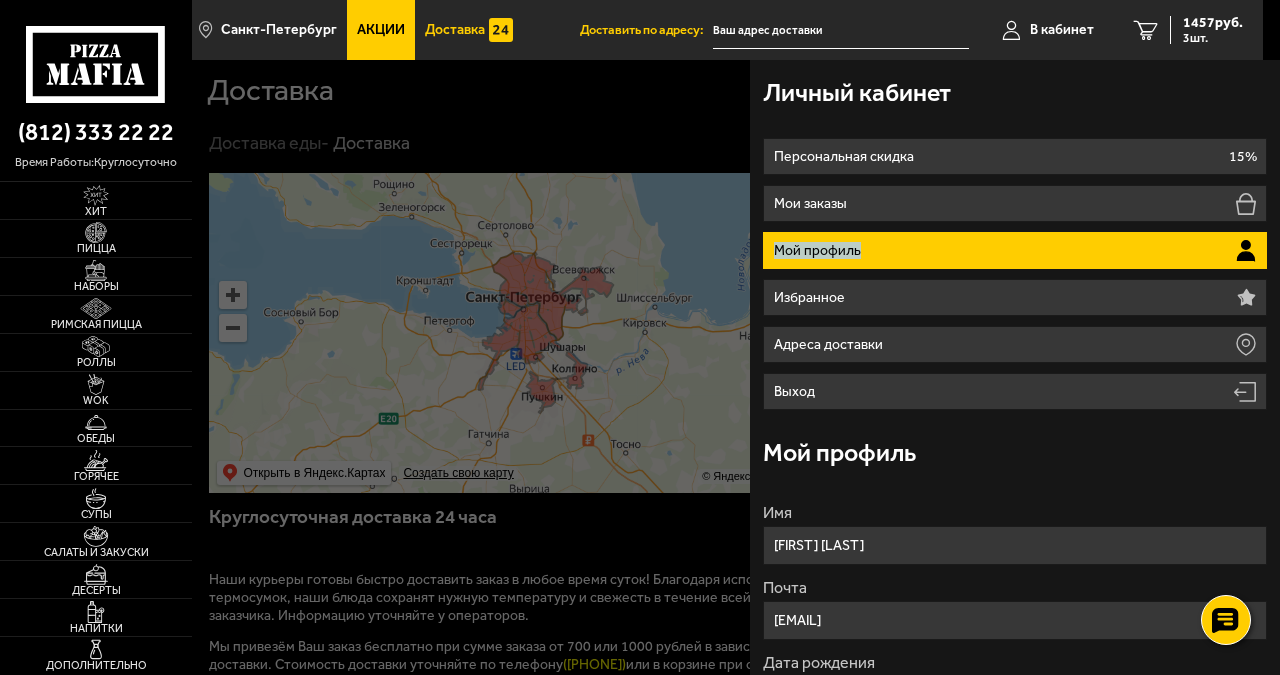 click on "Личный кабинет Персональная скидка 15% Мои заказы Мой профиль Избранное Адреса доставки Выход Мой профиль Имя Людмила Юрьевна Почта mila6672@yandex.ru Дата рождения 23.10.1962 Открыть календарь Подписаться на смс рассылку Подписаться на email рассылку Сохранить удалить личный кабинет" at bounding box center (1015, 367) 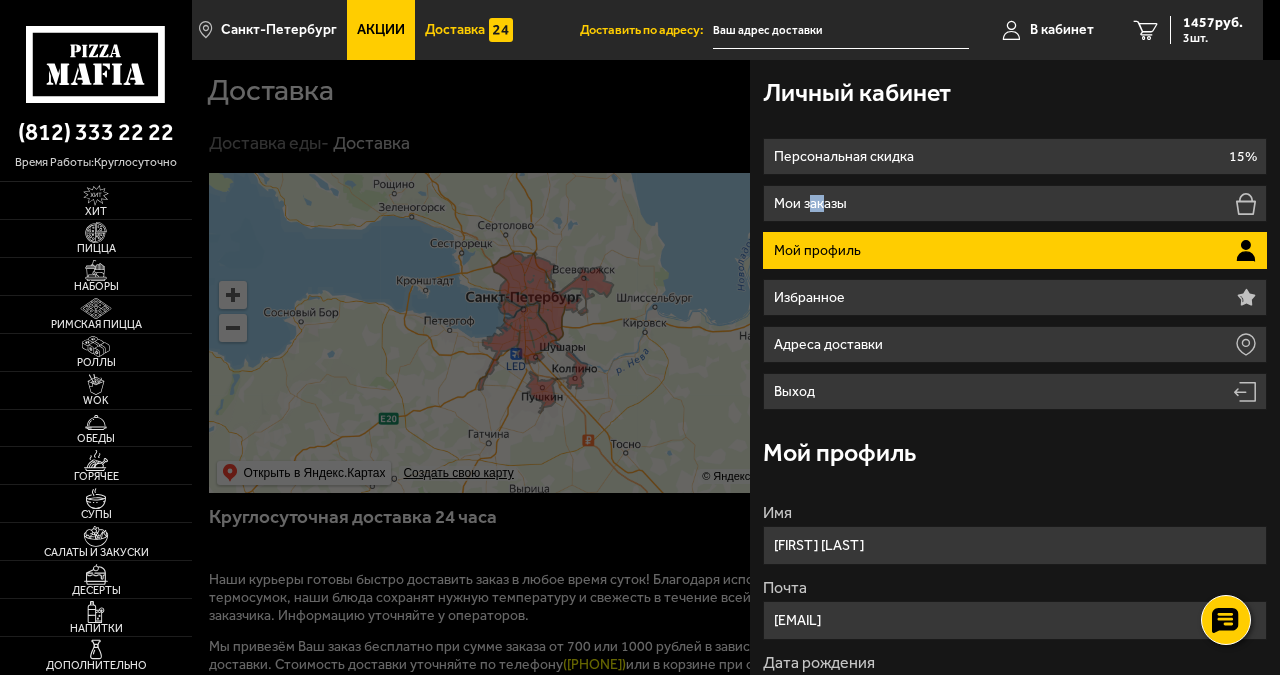 drag, startPoint x: 823, startPoint y: 208, endPoint x: 811, endPoint y: 183, distance: 27.730848 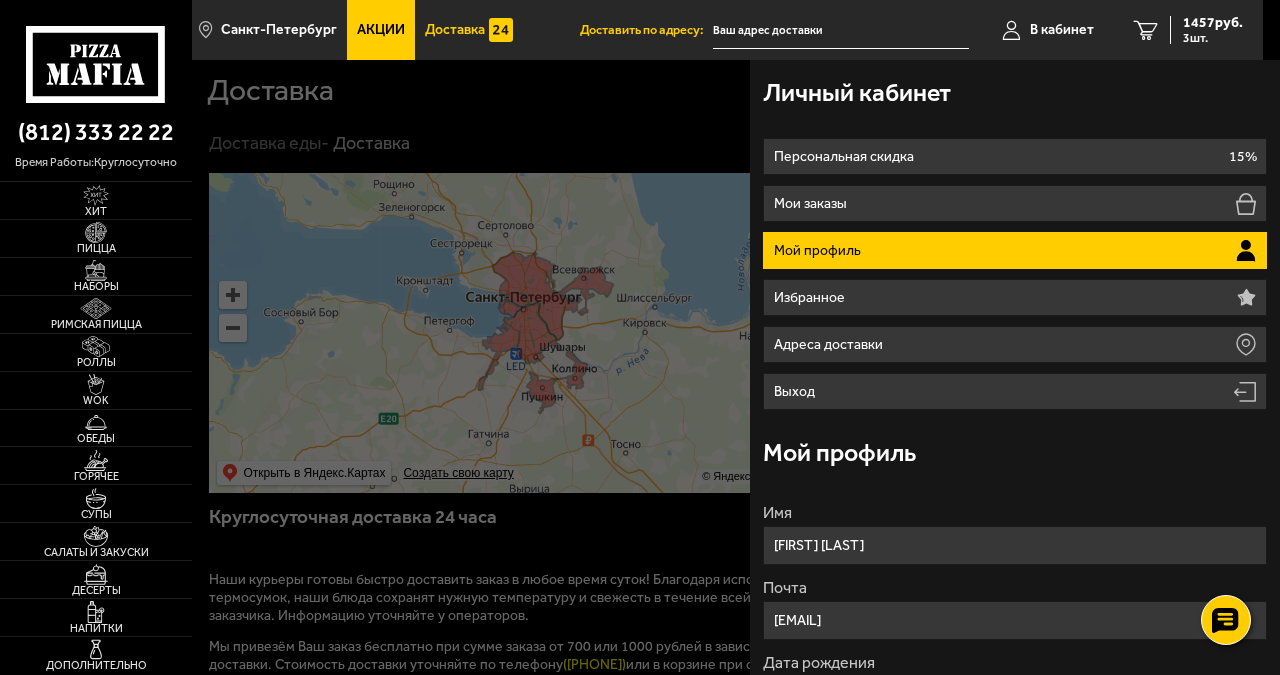 click on "Персональная скидка 15% Мои заказы Мой профиль Избранное Адреса доставки Выход" at bounding box center [1014, 274] 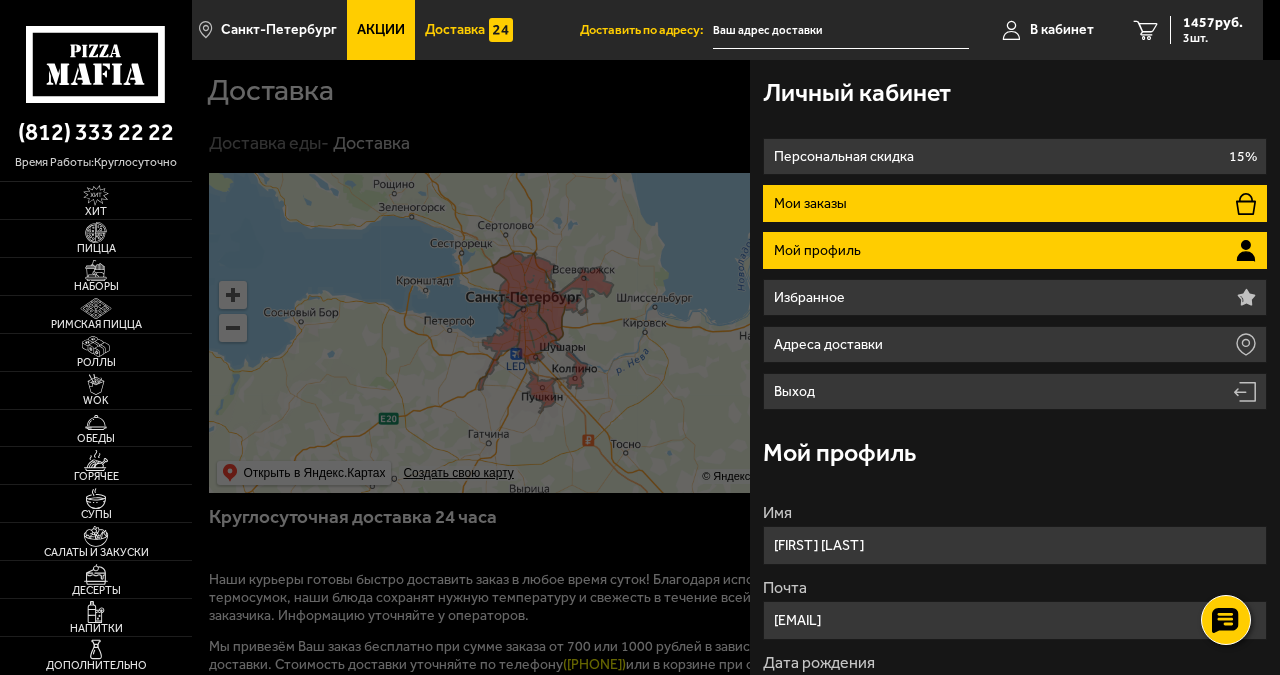 click on "Мои заказы" at bounding box center [813, 204] 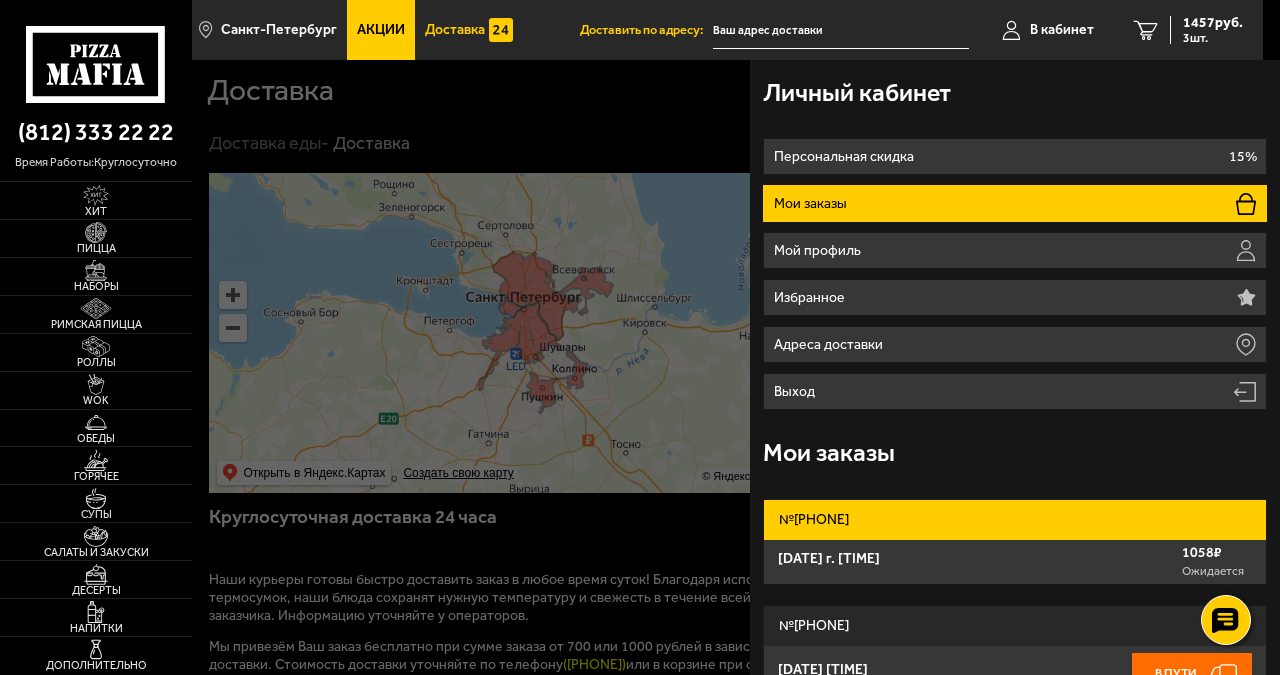 click on "№  445-743-301-683" at bounding box center [1014, 520] 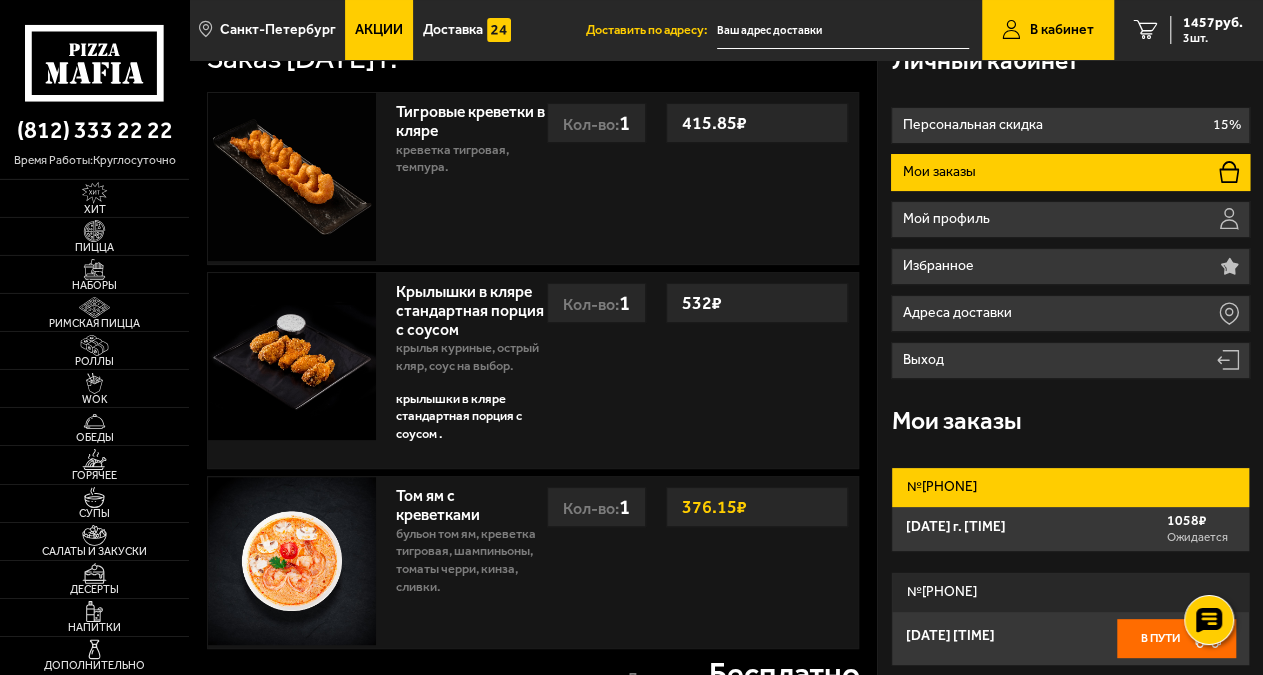 scroll, scrollTop: 0, scrollLeft: 0, axis: both 